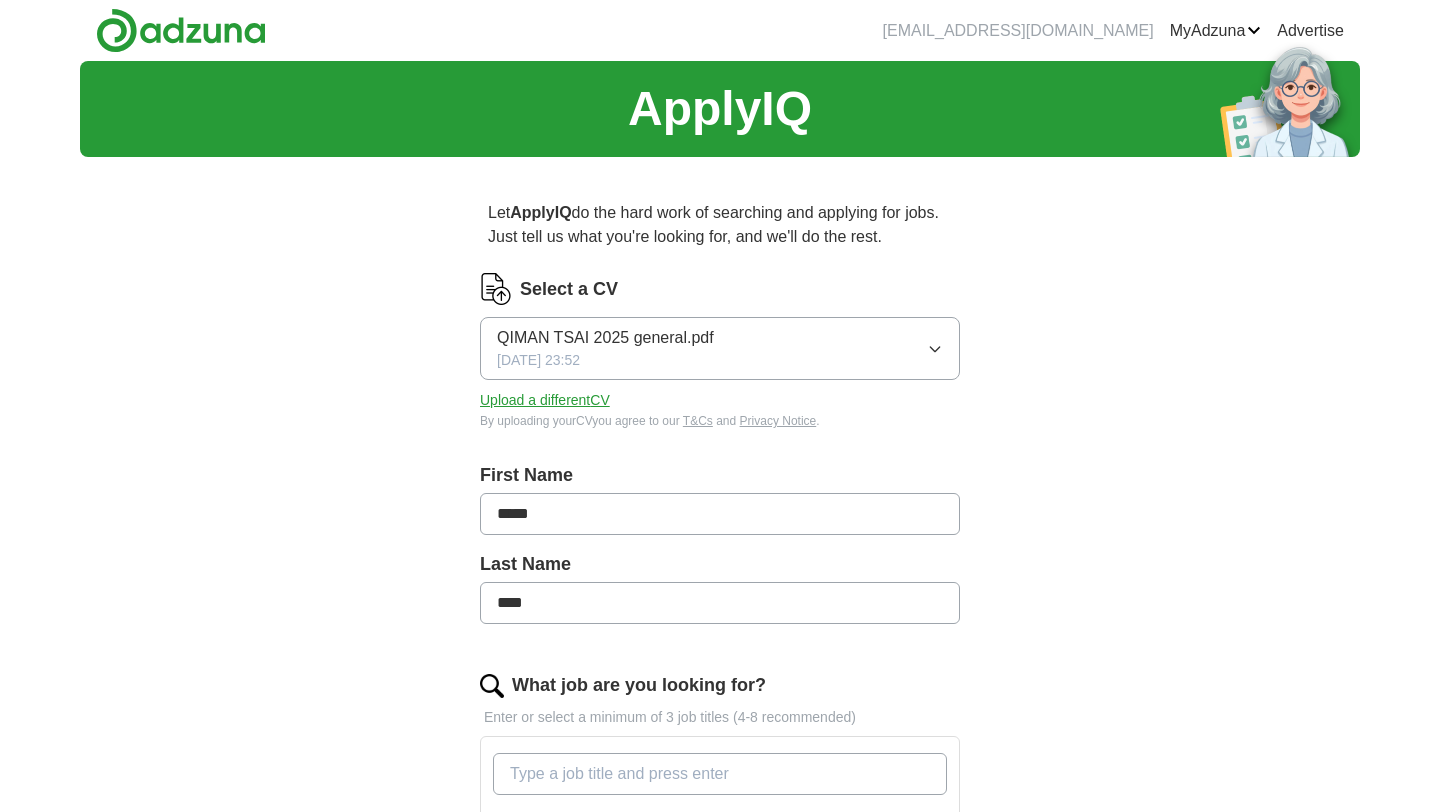 scroll, scrollTop: 0, scrollLeft: 0, axis: both 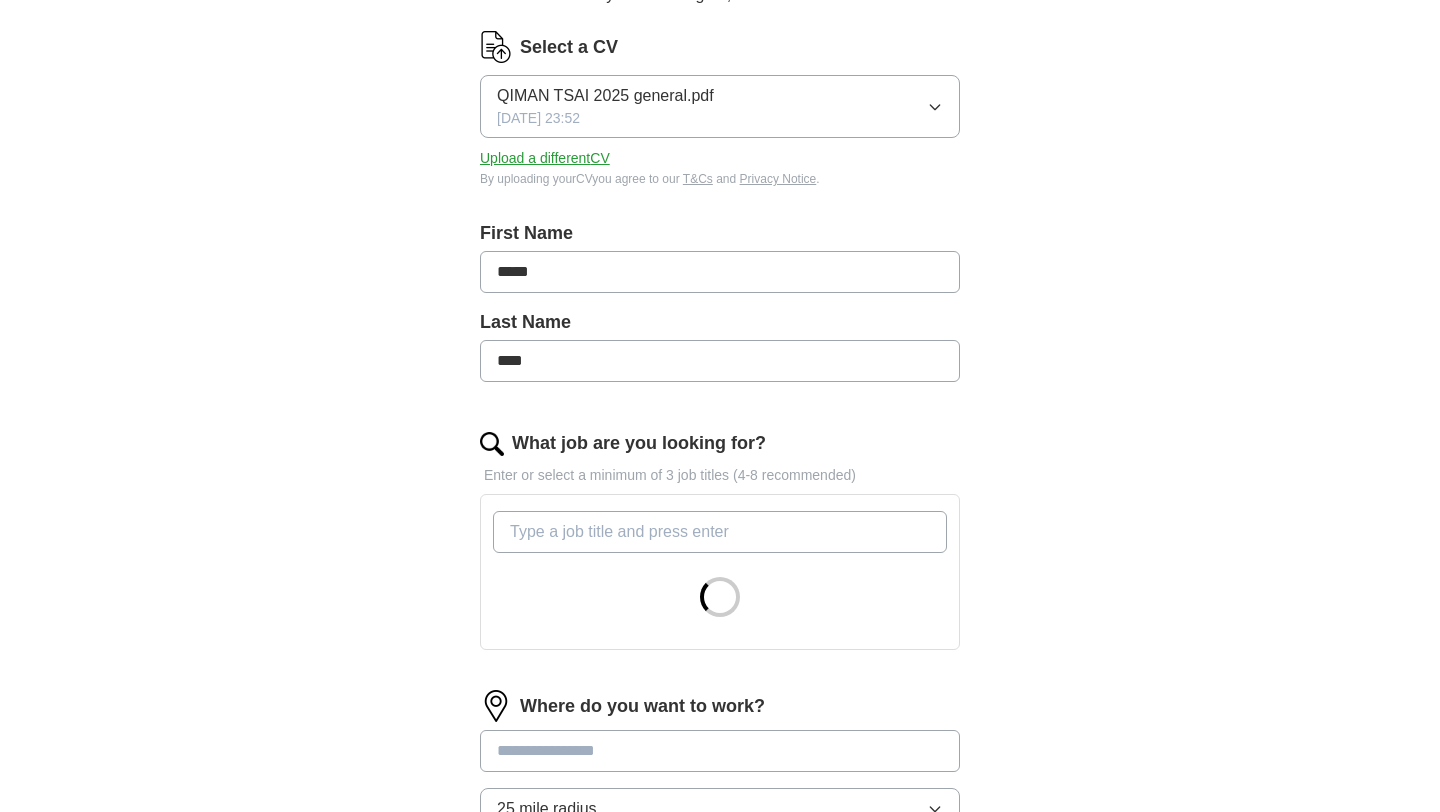 click on "What job are you looking for?" at bounding box center [720, 532] 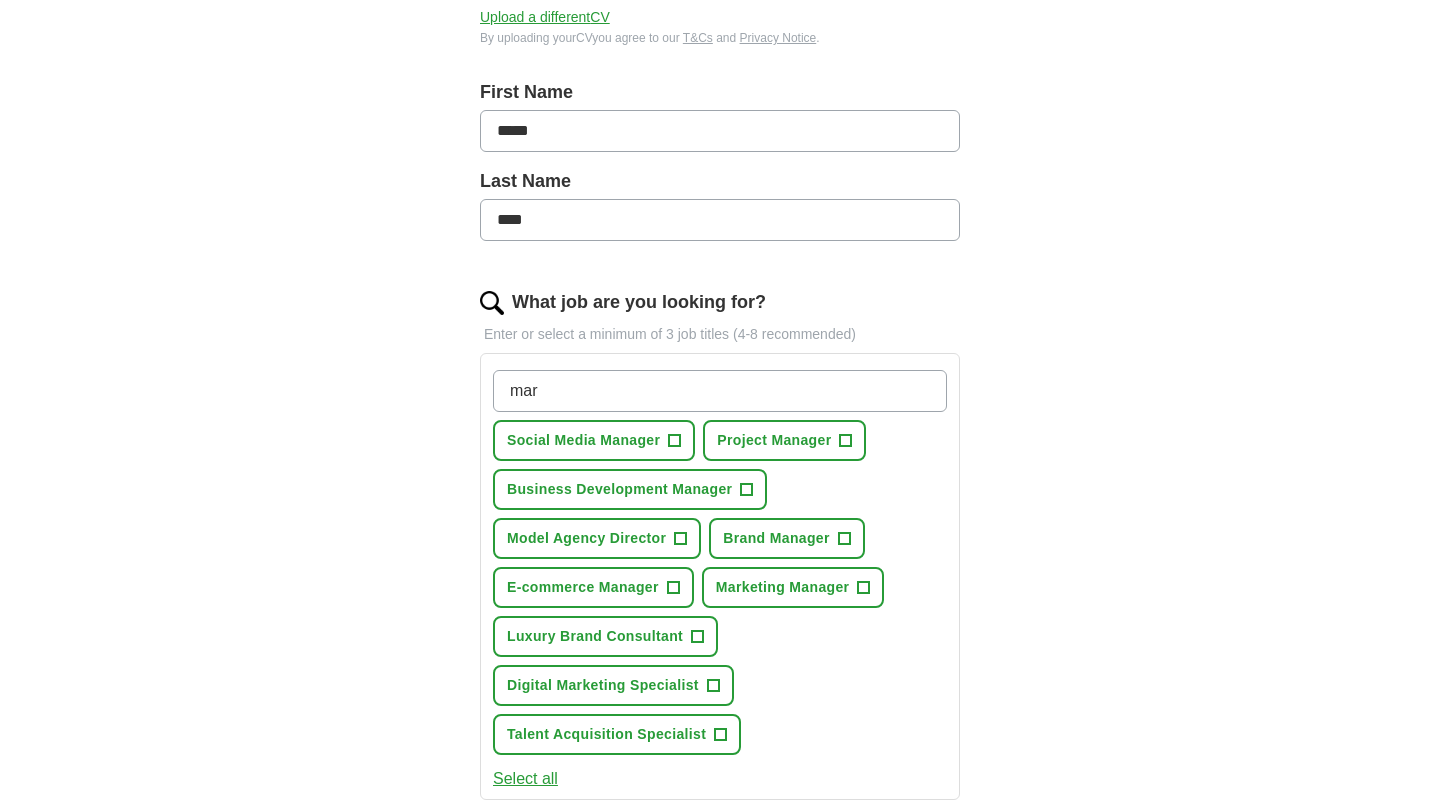 scroll, scrollTop: 395, scrollLeft: 0, axis: vertical 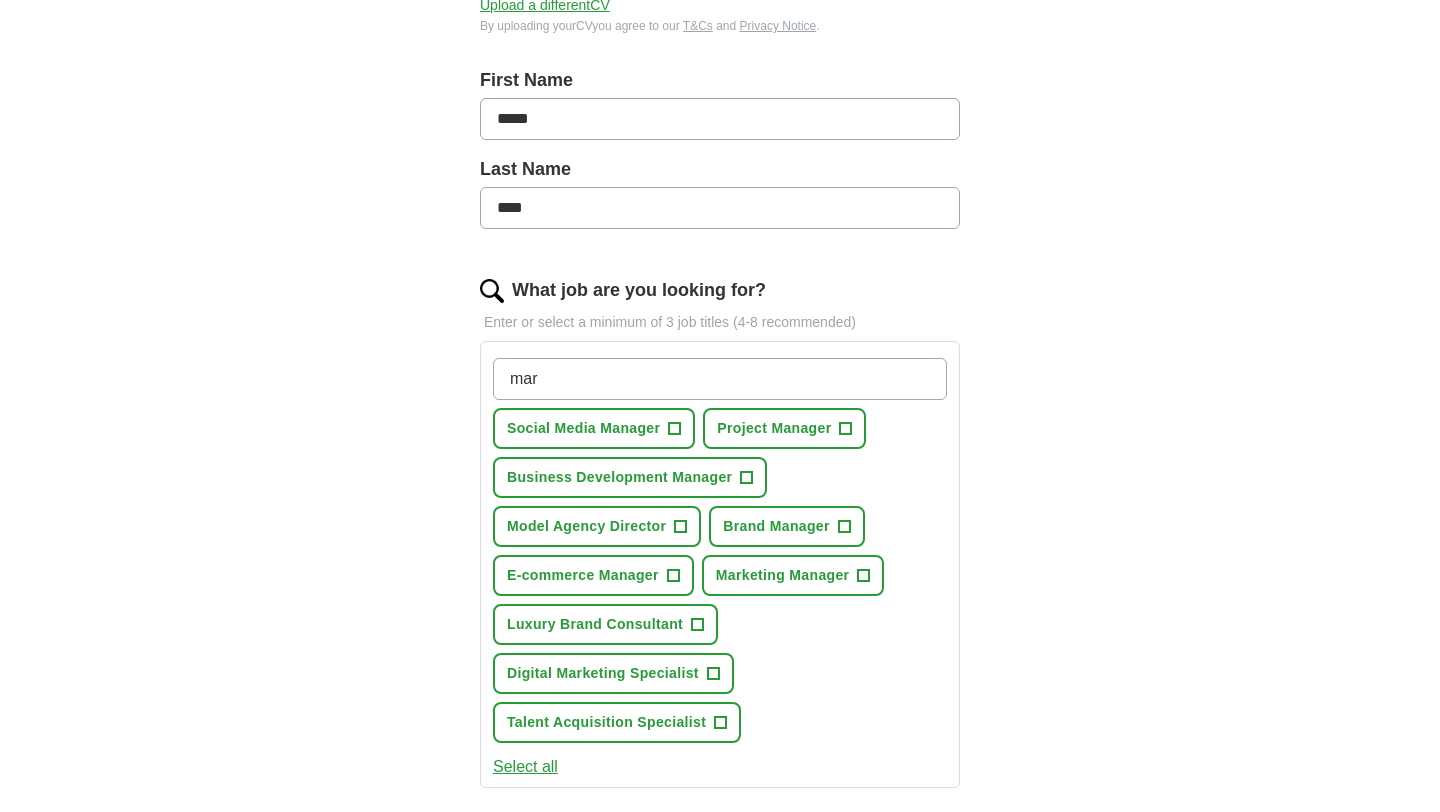 type on "mar" 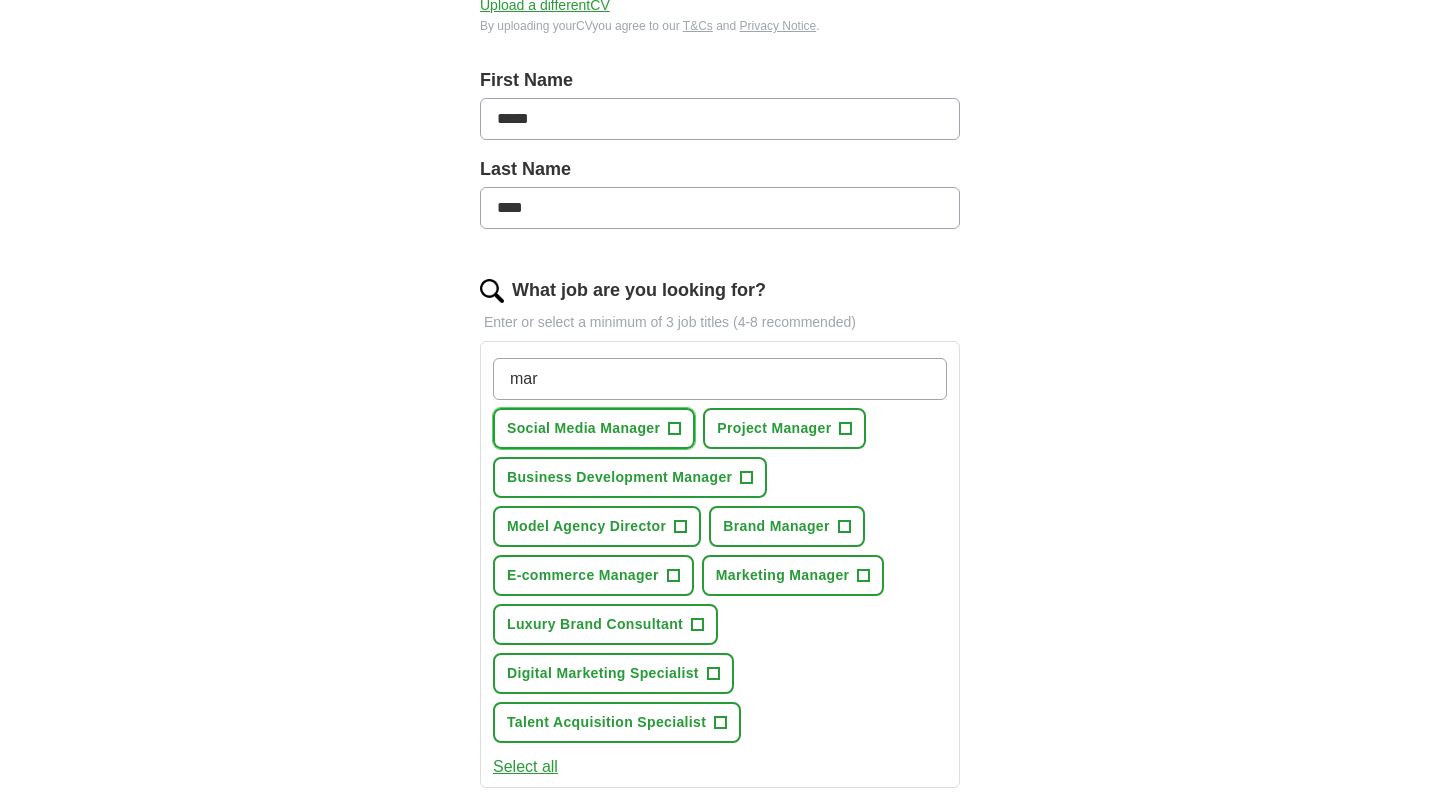 click on "Social Media Manager +" at bounding box center (594, 428) 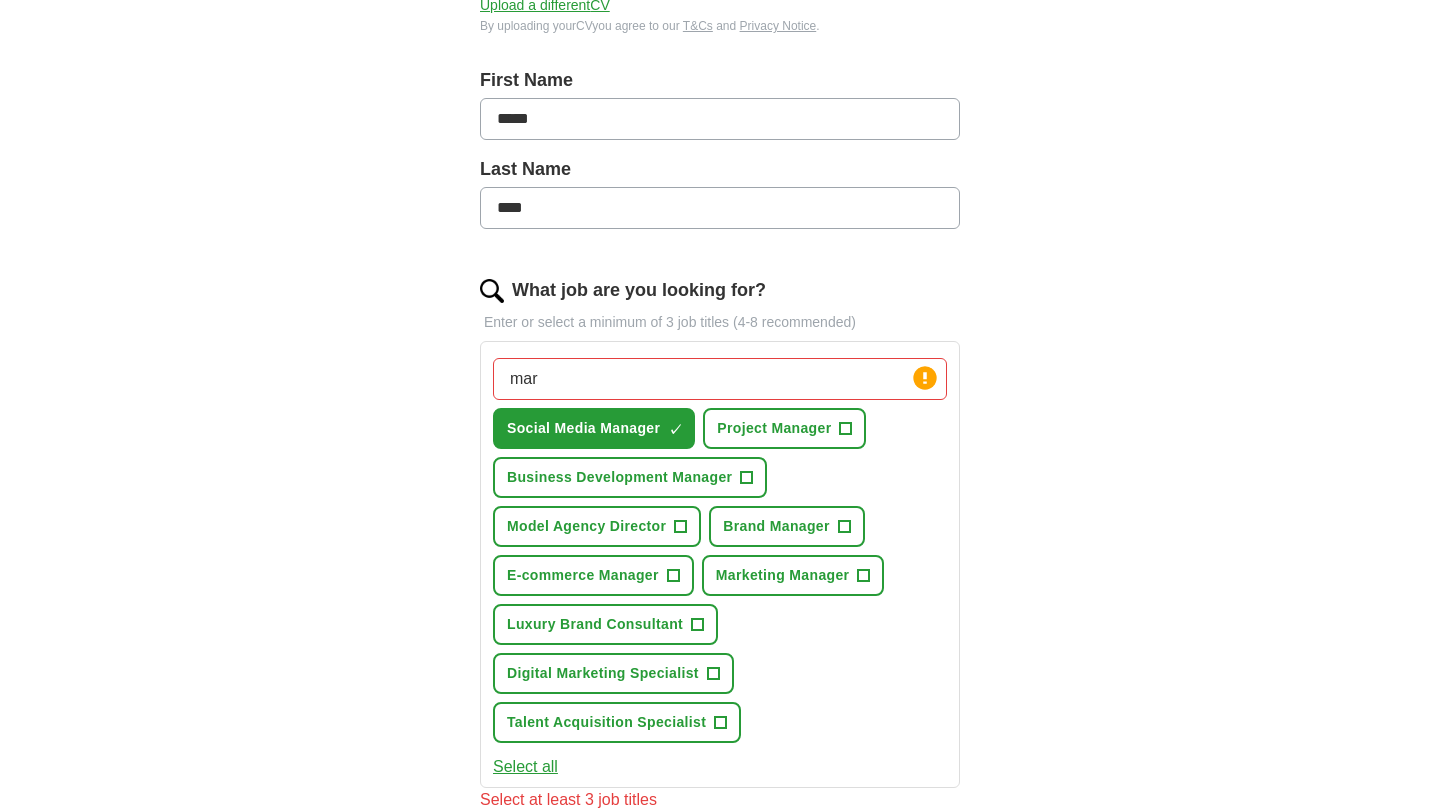 click on "mar" at bounding box center (720, 379) 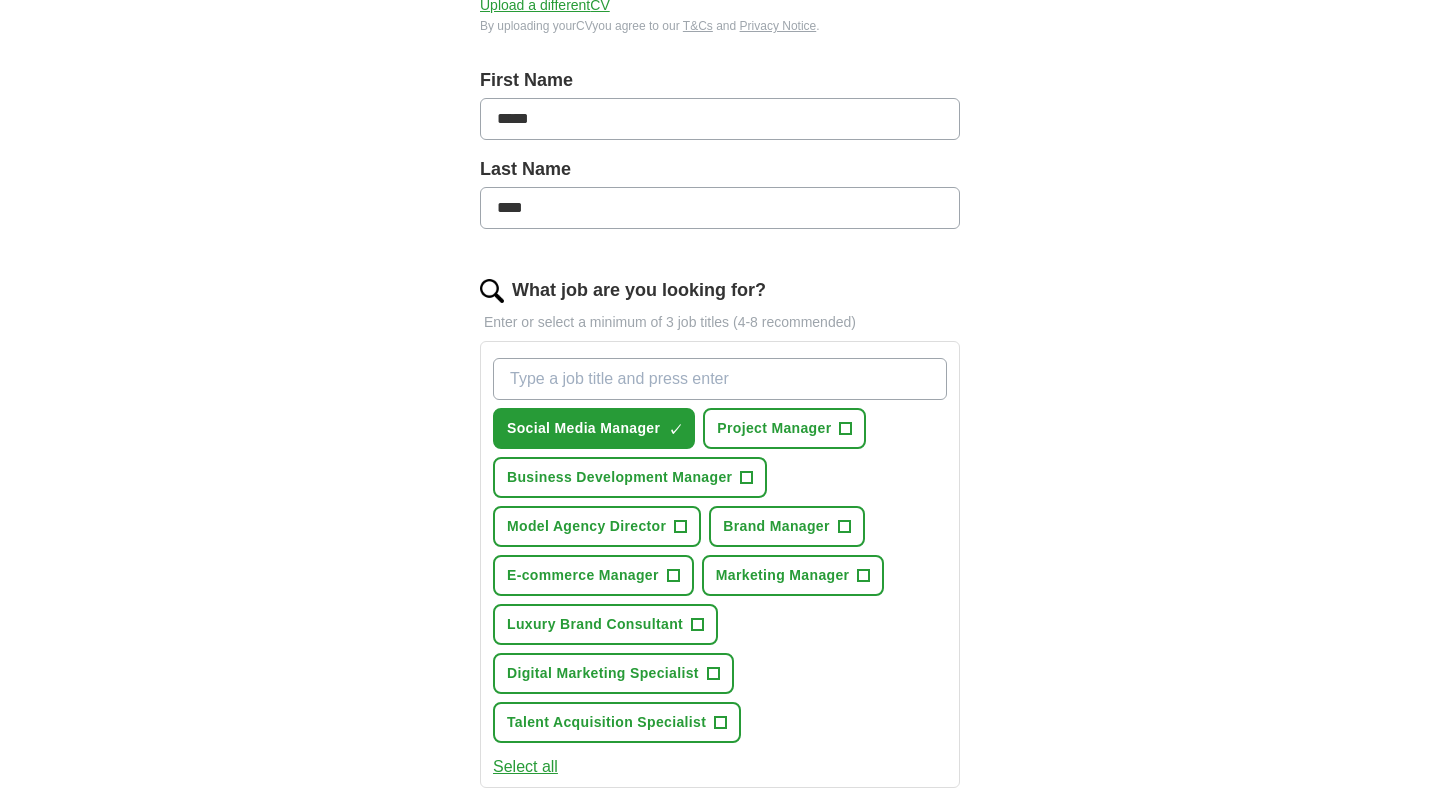 click on "What job are you looking for?" at bounding box center [720, 379] 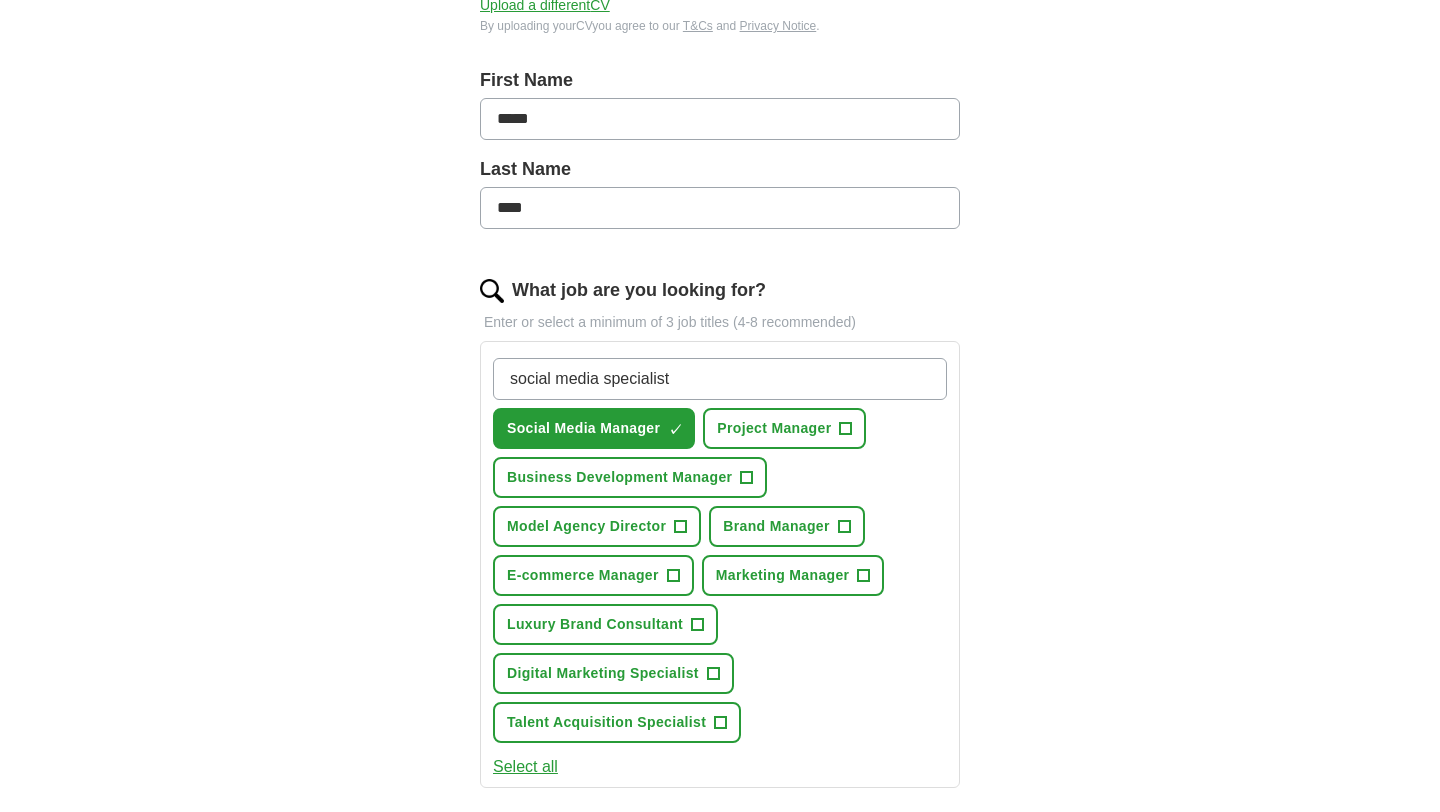 click on "Let  ApplyIQ  do the hard work of searching and applying for jobs. Just tell us what you're looking for, and we'll do the rest. Select a CV QIMAN TSAI 2025 general.pdf [DATE] 23:52 Upload a different  CV By uploading your  CV  you agree to our   T&Cs   and   Privacy Notice . First Name ***** Last Name **** What job are you looking for? Enter or select a minimum of 3 job titles (4-8 recommended) social media specialist Social Media Manager ✓ × Project Manager + Business Development Manager + Model Agency Director + Brand Manager + E-commerce Manager + Marketing Manager + Luxury Brand Consultant + Digital Marketing Specialist + Talent Acquisition Specialist + Select all Where do you want to work? 25 mile radius What's your minimum salary? At least  £ -   per year £ 20 k £ 100 k+ Start applying for jobs By registering, you consent to us applying to suitable jobs for you" at bounding box center [720, 548] 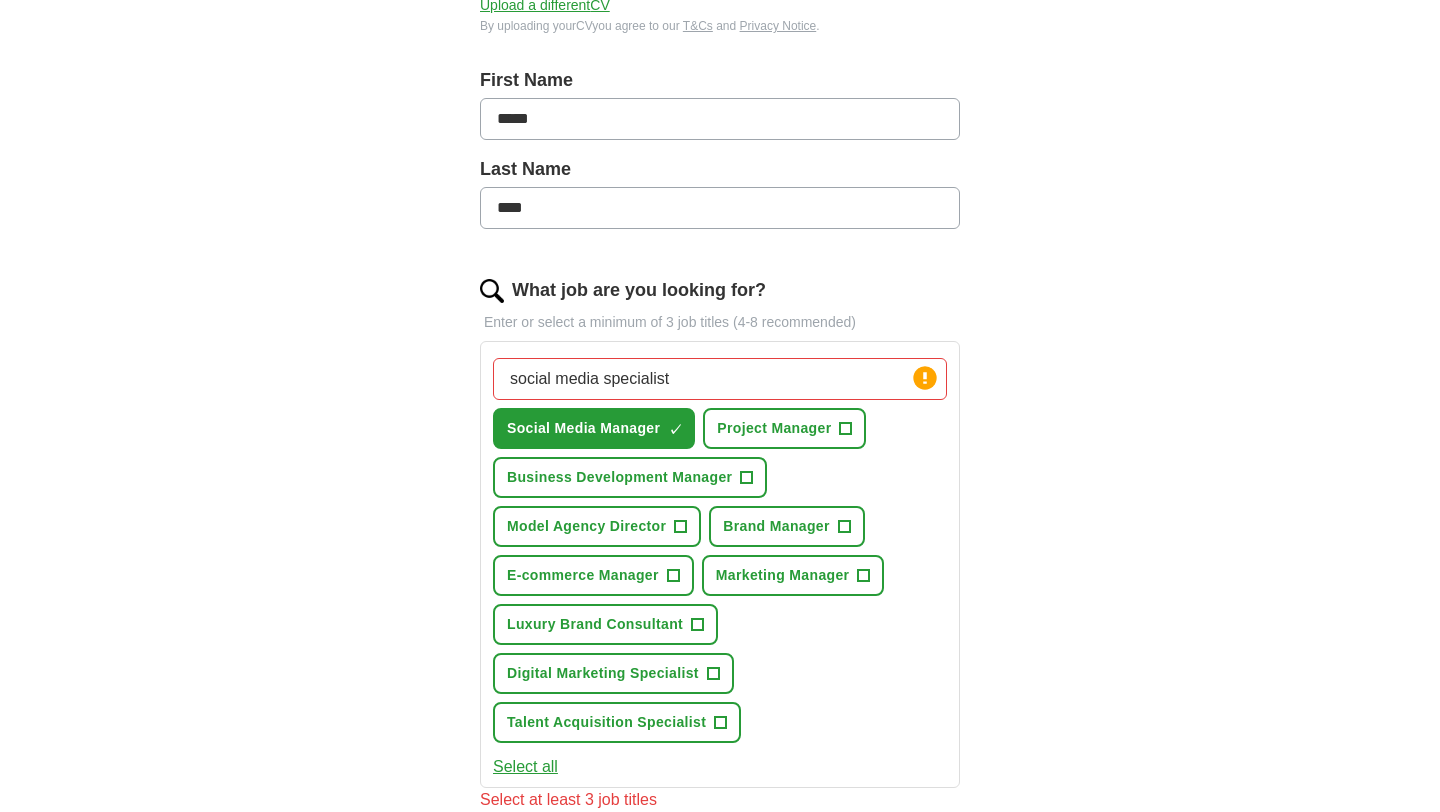 click on "social media specialist" at bounding box center (720, 379) 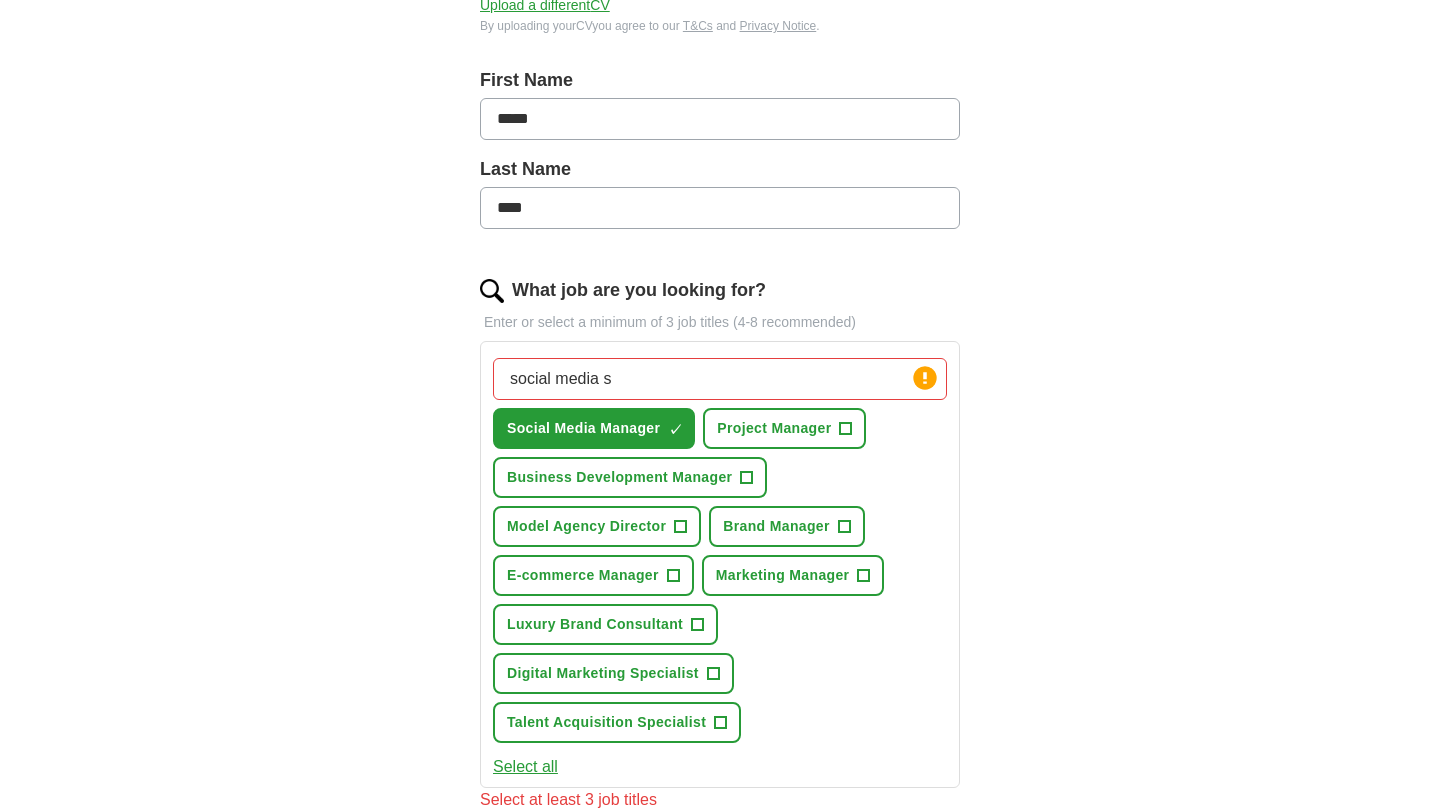 type on "social media" 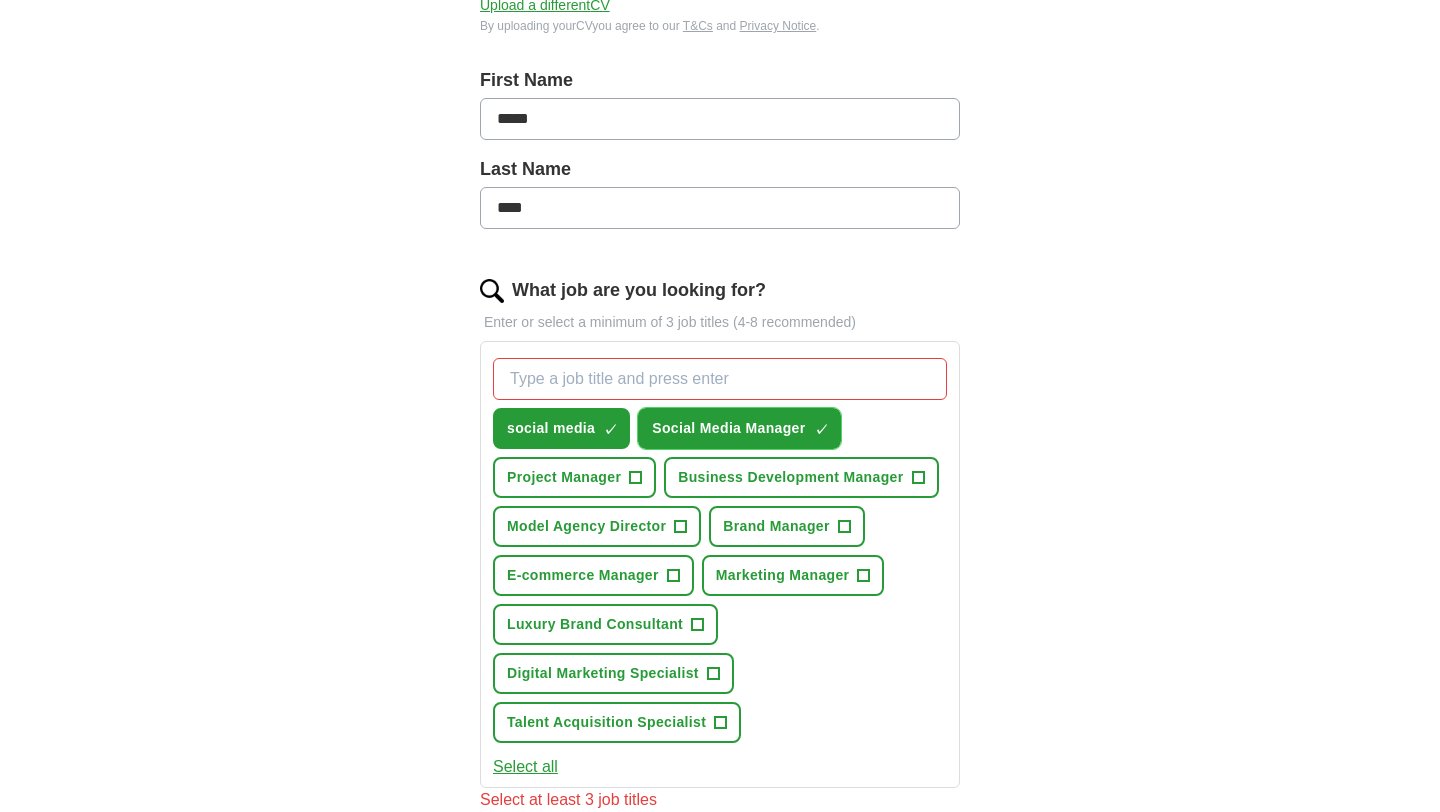 click on "×" at bounding box center [0, 0] 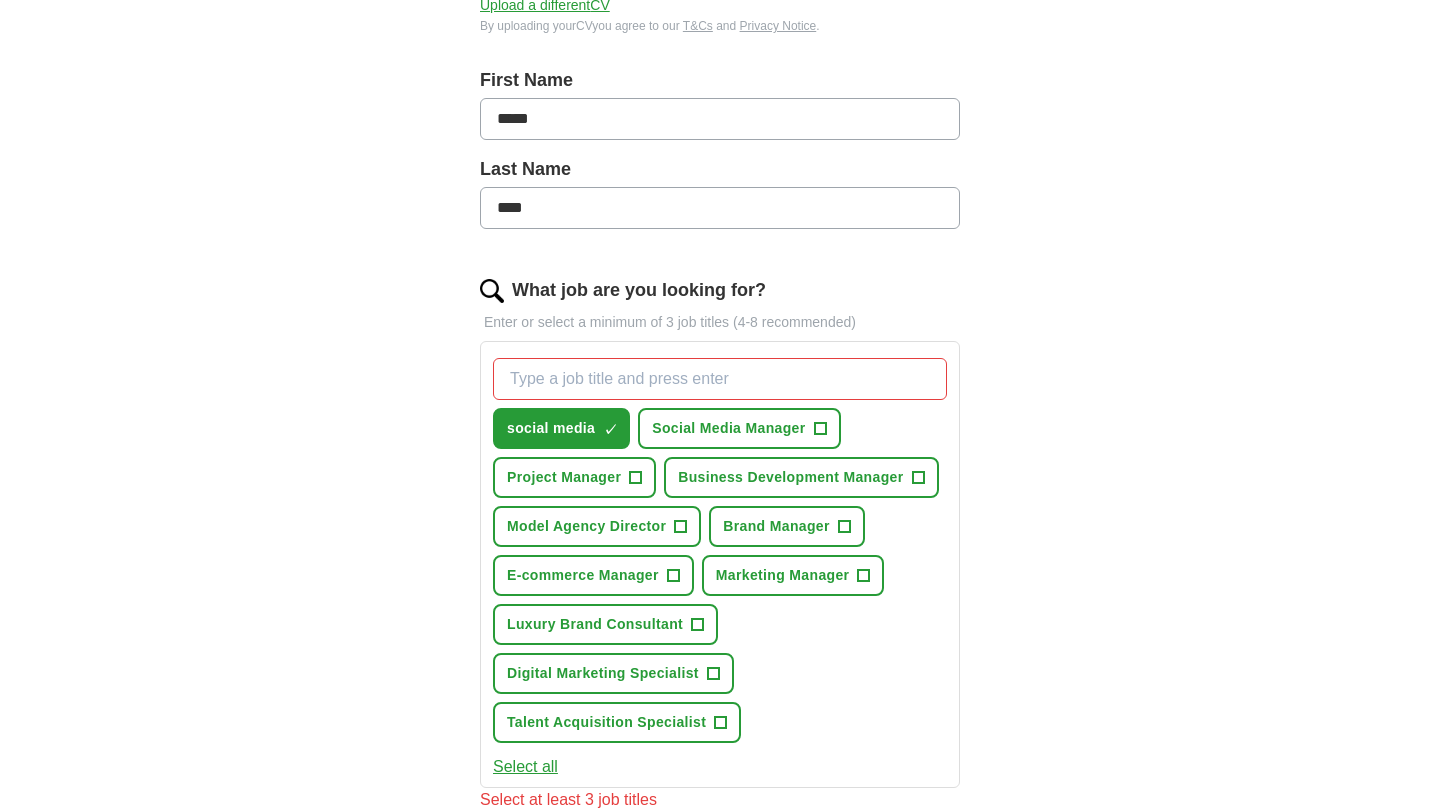 click on "What job are you looking for?" at bounding box center [720, 379] 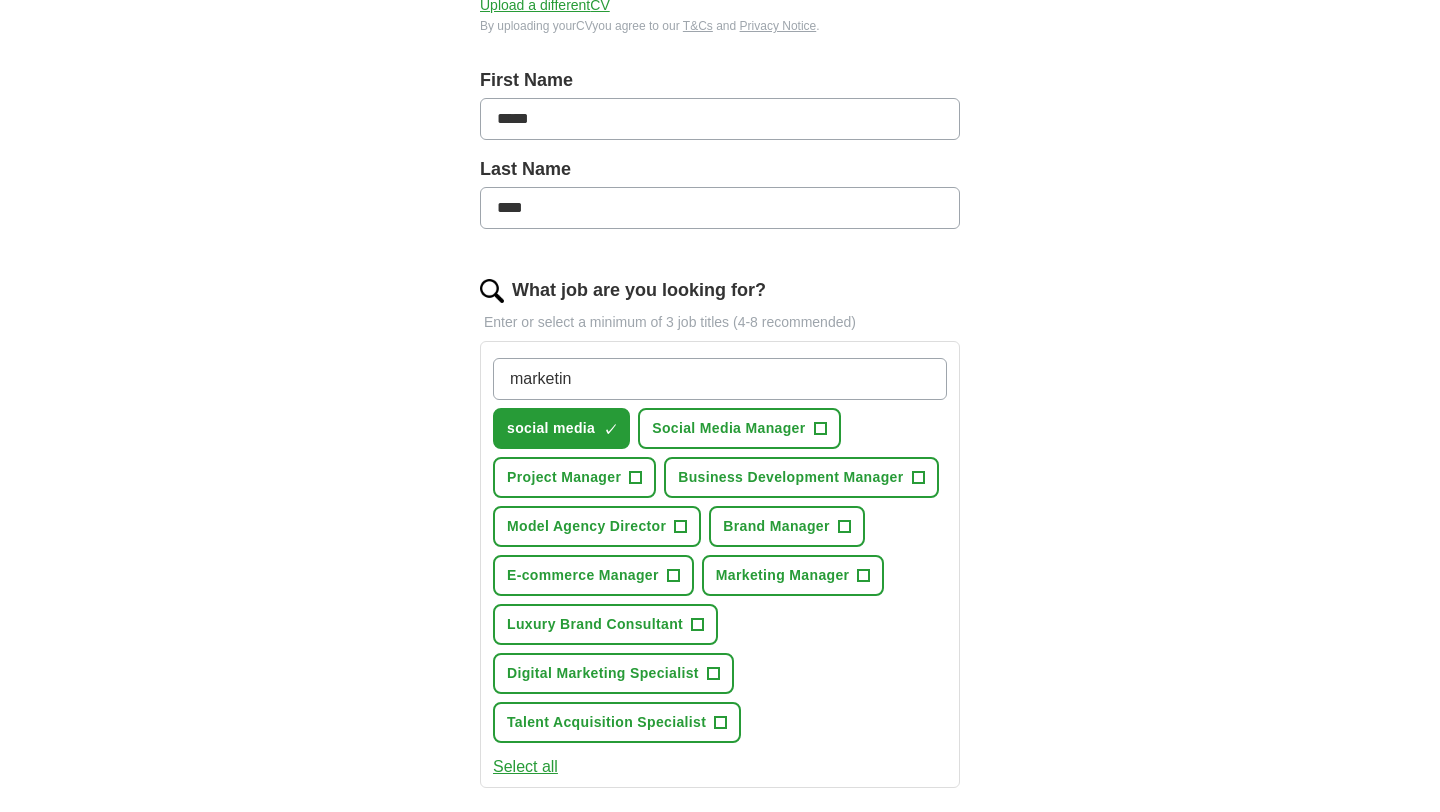 type on "marketing" 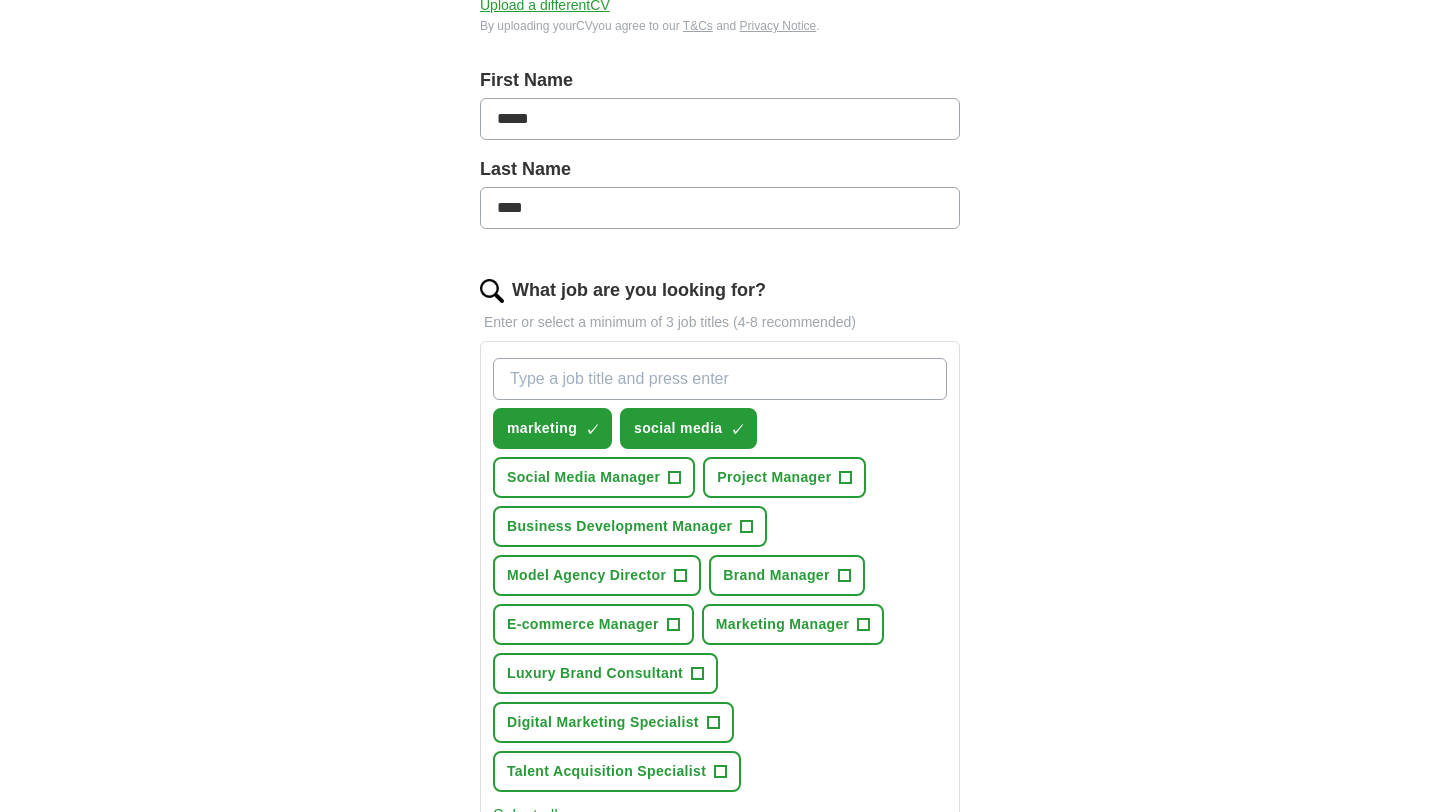 click on "What job are you looking for?" at bounding box center [720, 379] 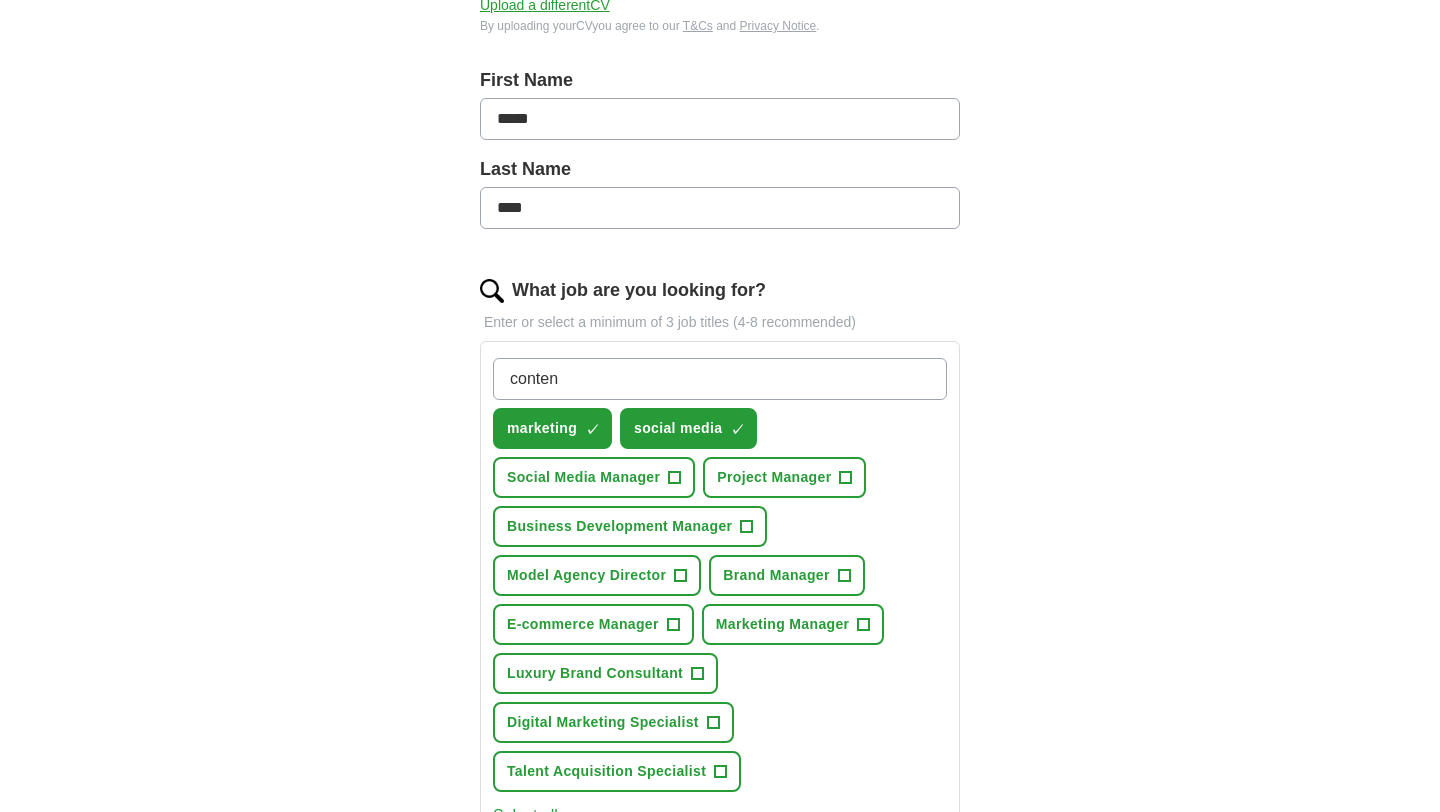 type on "content" 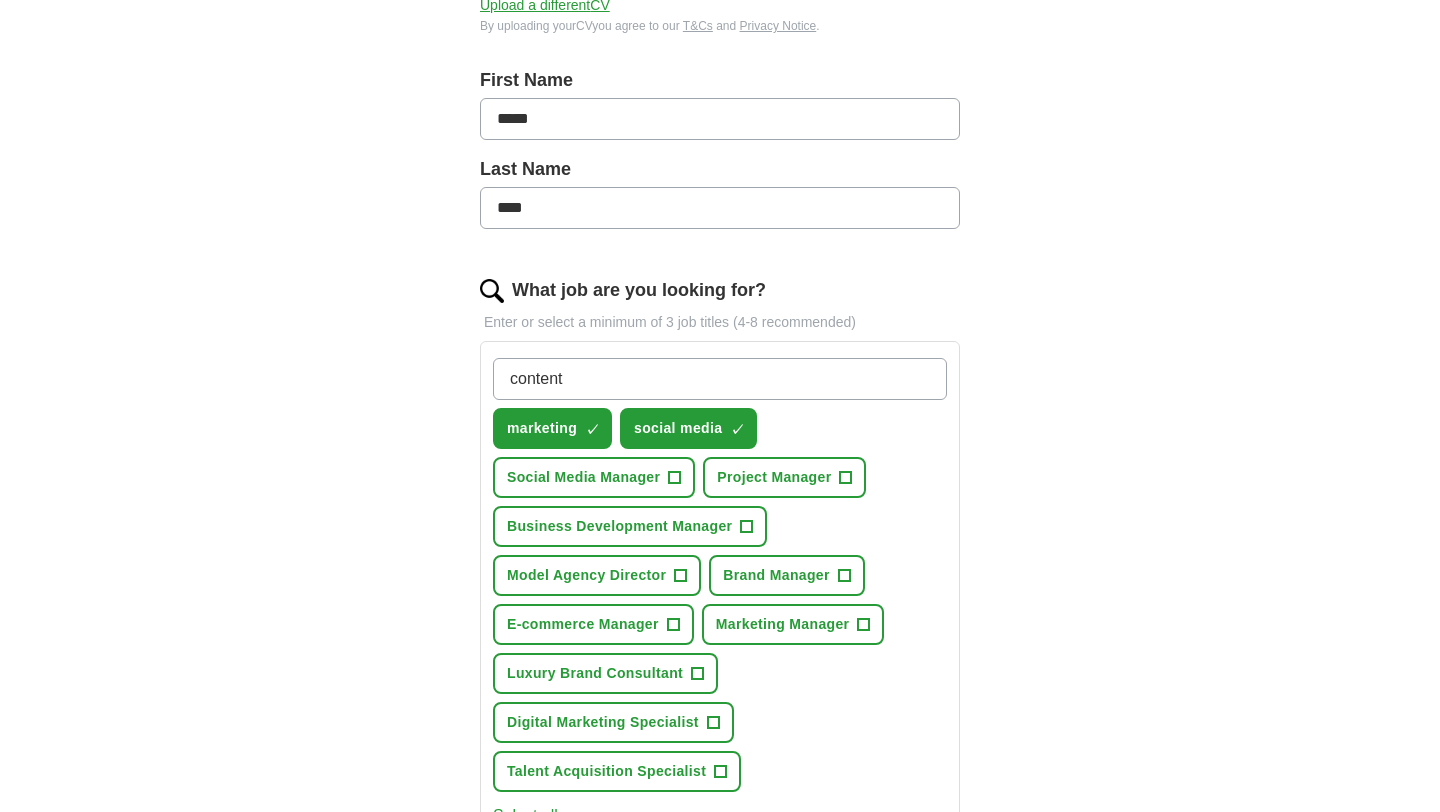 type 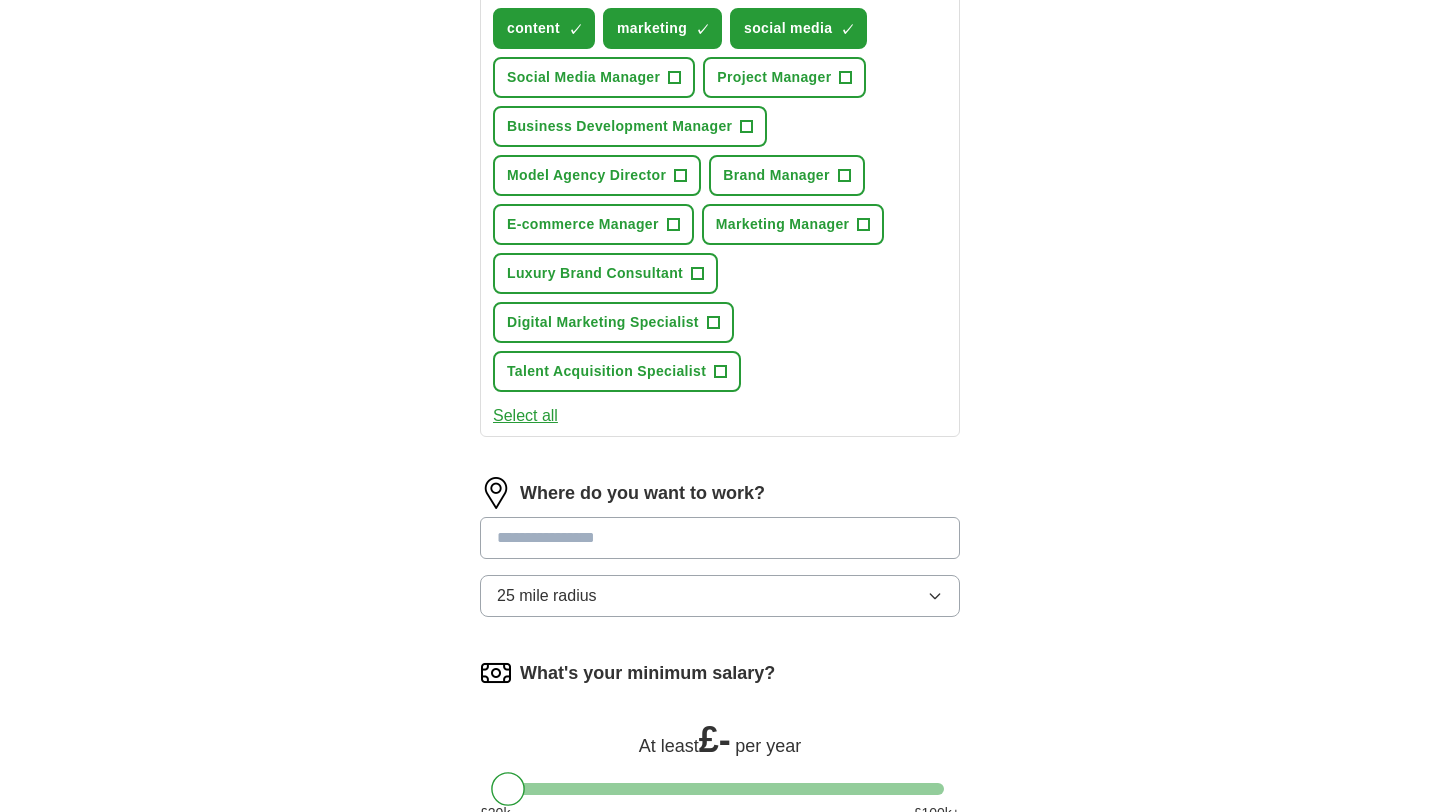 scroll, scrollTop: 814, scrollLeft: 0, axis: vertical 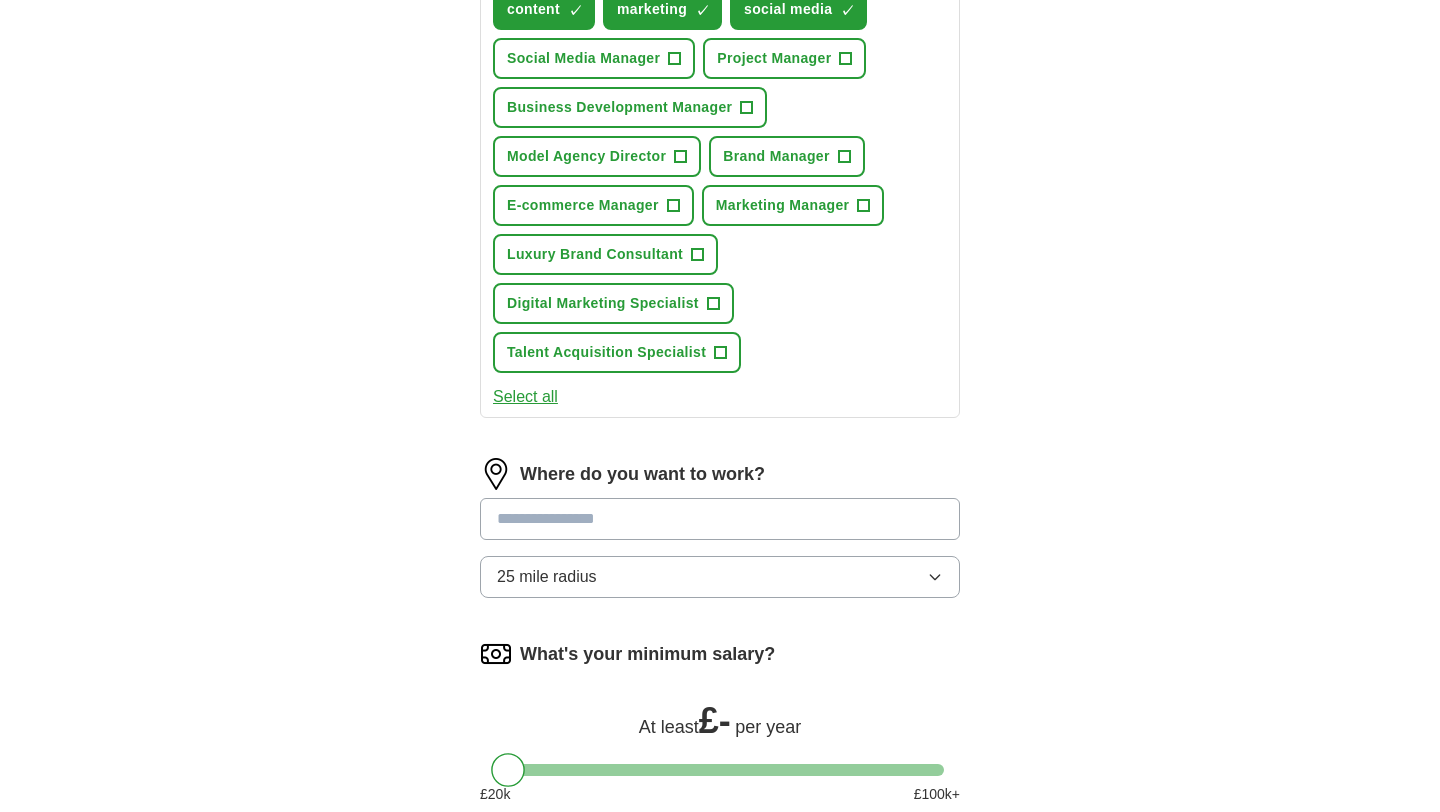 click at bounding box center [720, 519] 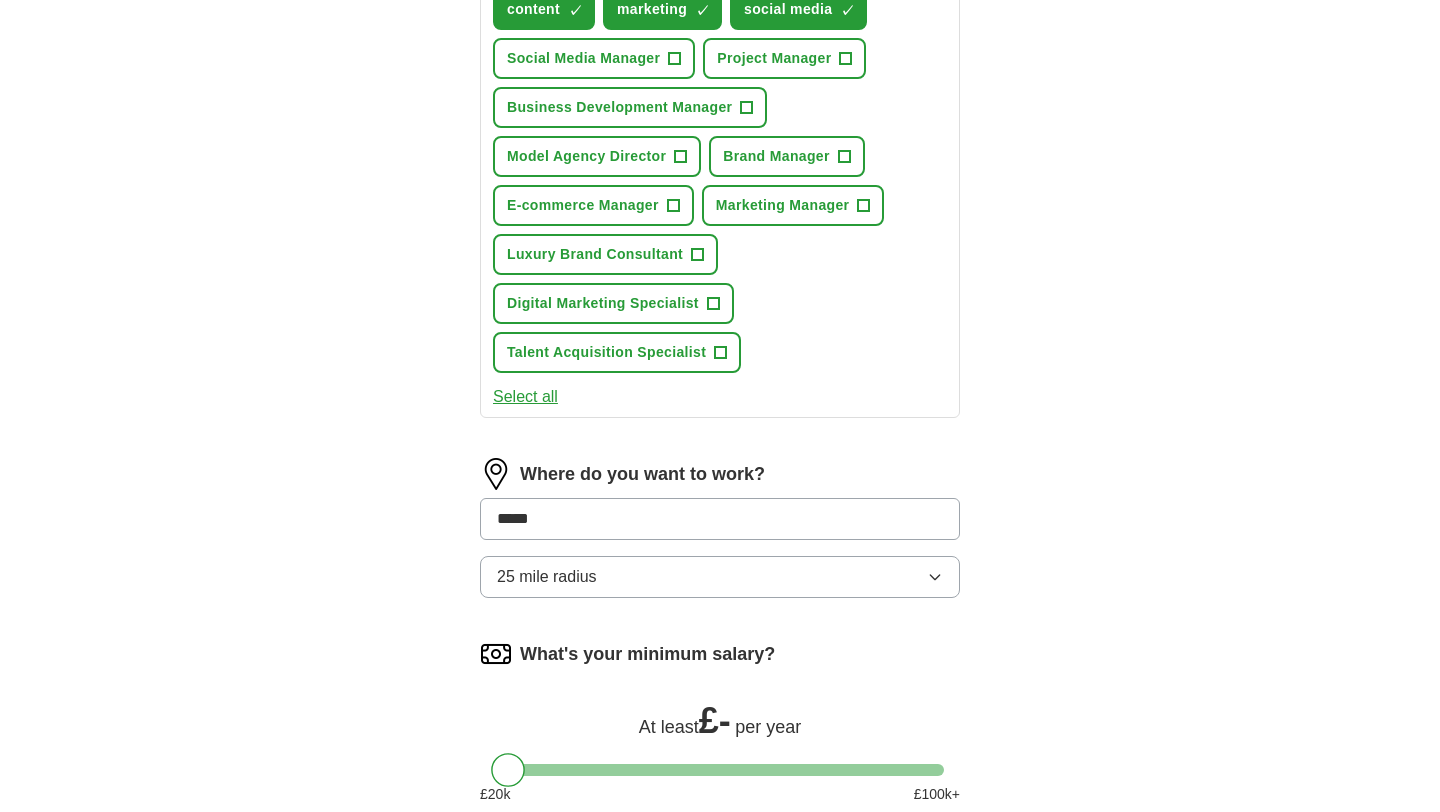 type on "******" 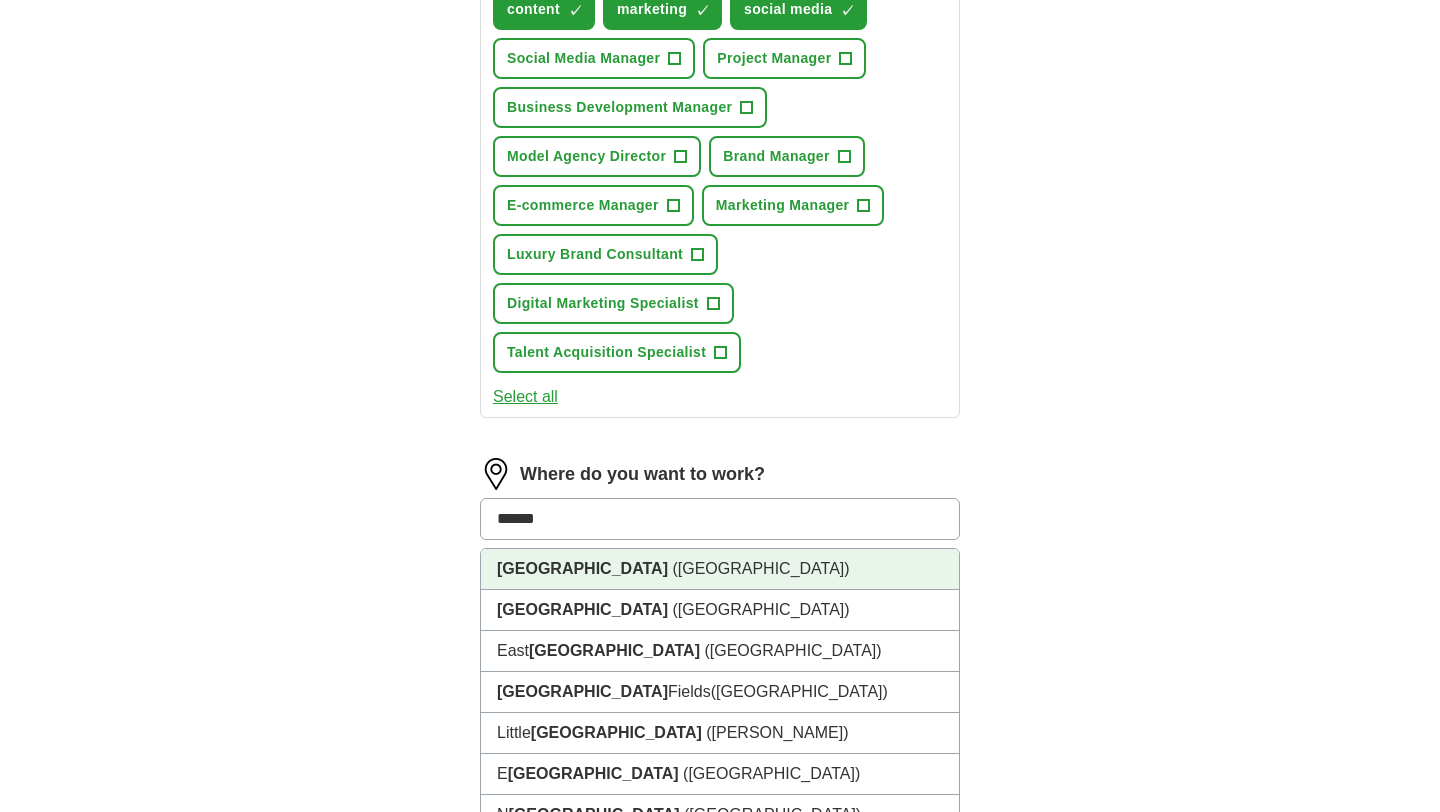 click on "[GEOGRAPHIC_DATA]   ([GEOGRAPHIC_DATA])" at bounding box center (720, 569) 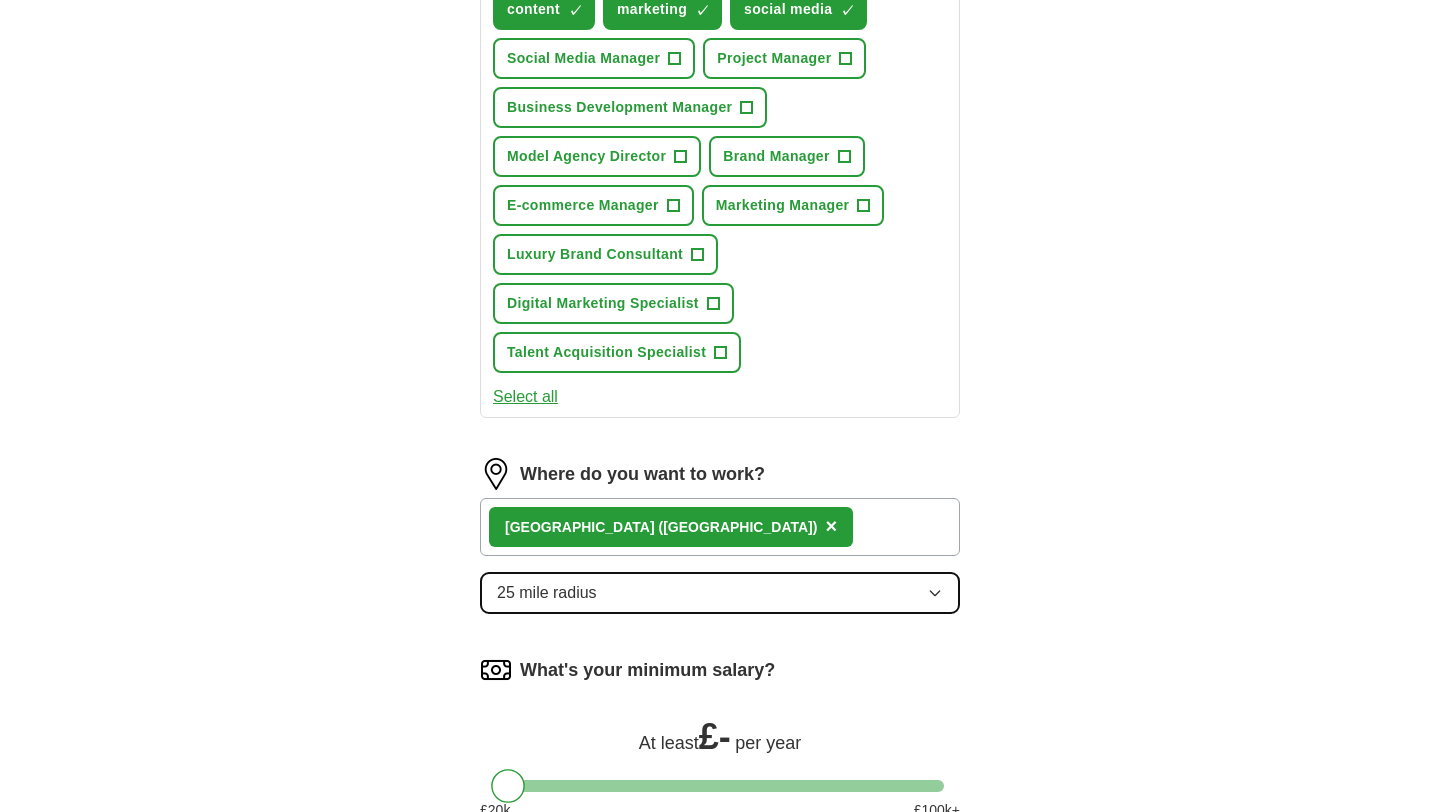 click on "25 mile radius" at bounding box center [720, 593] 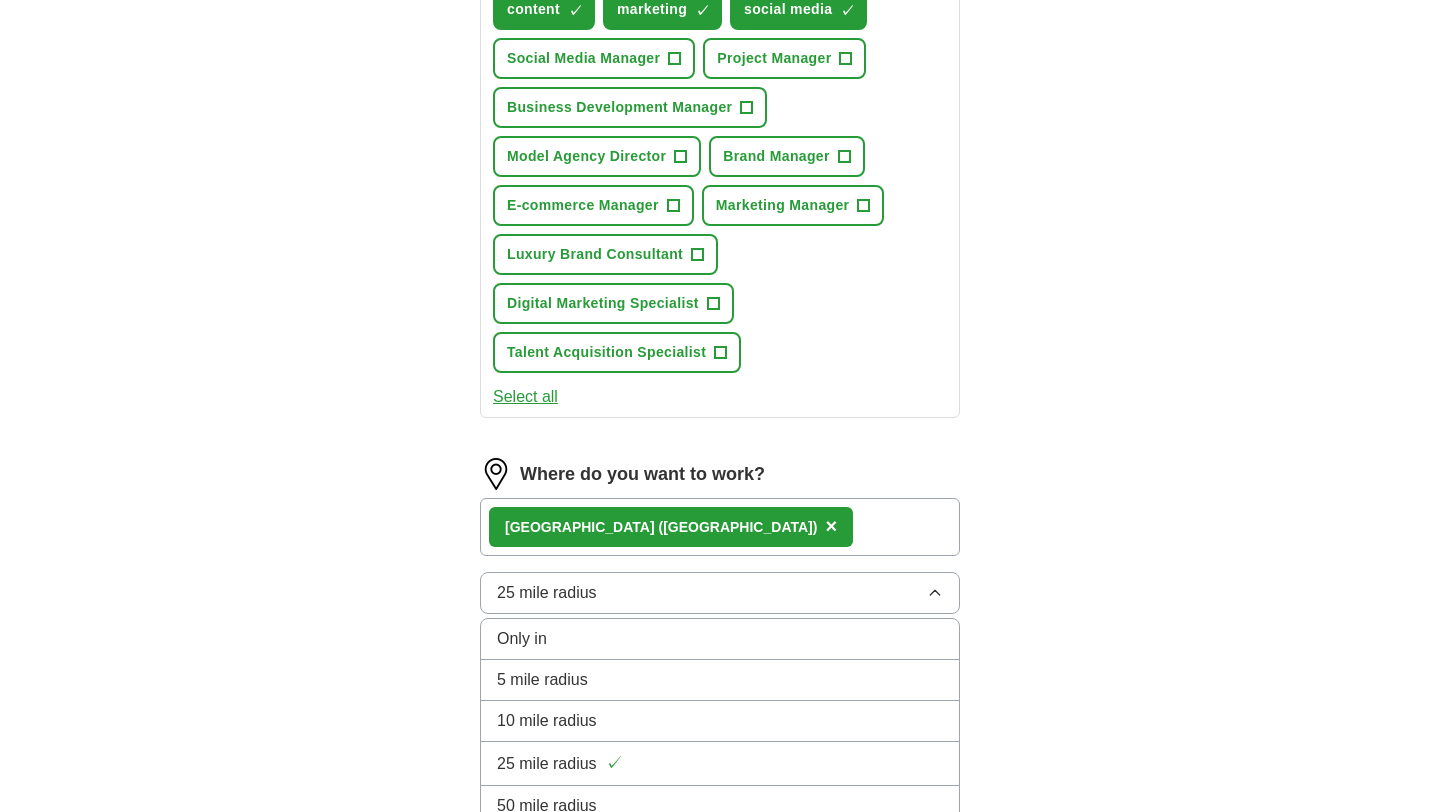 click on "ApplyIQ Let  ApplyIQ  do the hard work of searching and applying for jobs. Just tell us what you're looking for, and we'll do the rest. Select a CV QIMAN TSAI 2025 general.pdf [DATE] 23:52 Upload a different  CV By uploading your  CV  you agree to our   T&Cs   and   Privacy Notice . First Name ***** Last Name **** What job are you looking for? Enter or select a minimum of 3 job titles (4-8 recommended) content ✓ × marketing ✓ × social media  ✓ × Social Media Manager + Project Manager + Business Development Manager + Model Agency Director + Brand Manager + E-commerce Manager + Marketing Manager + Luxury Brand Consultant + Digital Marketing Specialist + Talent Acquisition Specialist + Select all Where do you want to work? [GEOGRAPHIC_DATA]   ([GEOGRAPHIC_DATA]) × 25 mile radius Only in 5 mile radius 10 mile radius 25 mile radius ✓ 50 mile radius 100 mile radius What's your minimum salary? At least  £ -   per year £ 20 k £ 100 k+ Start applying for jobs" at bounding box center (720, 106) 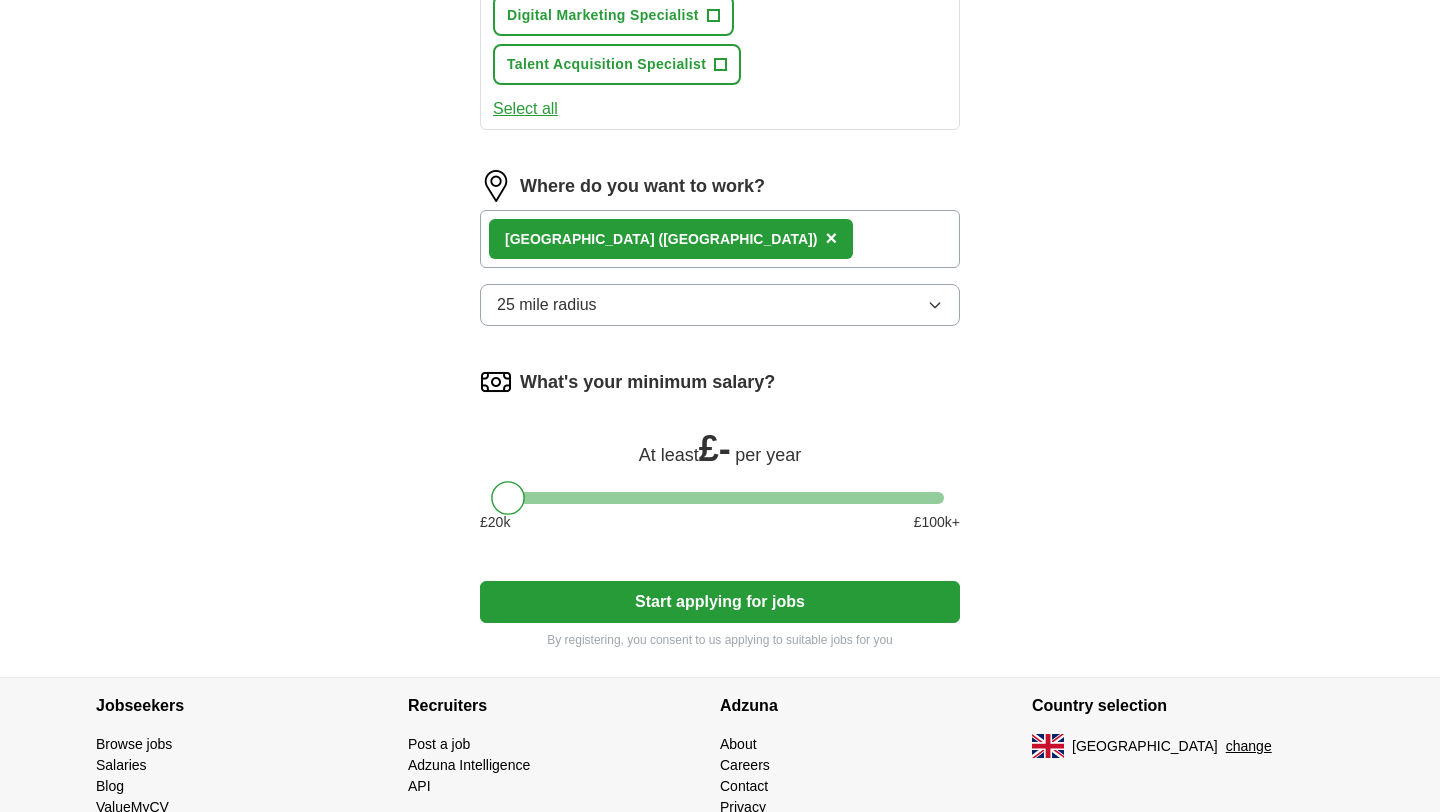 scroll, scrollTop: 1125, scrollLeft: 0, axis: vertical 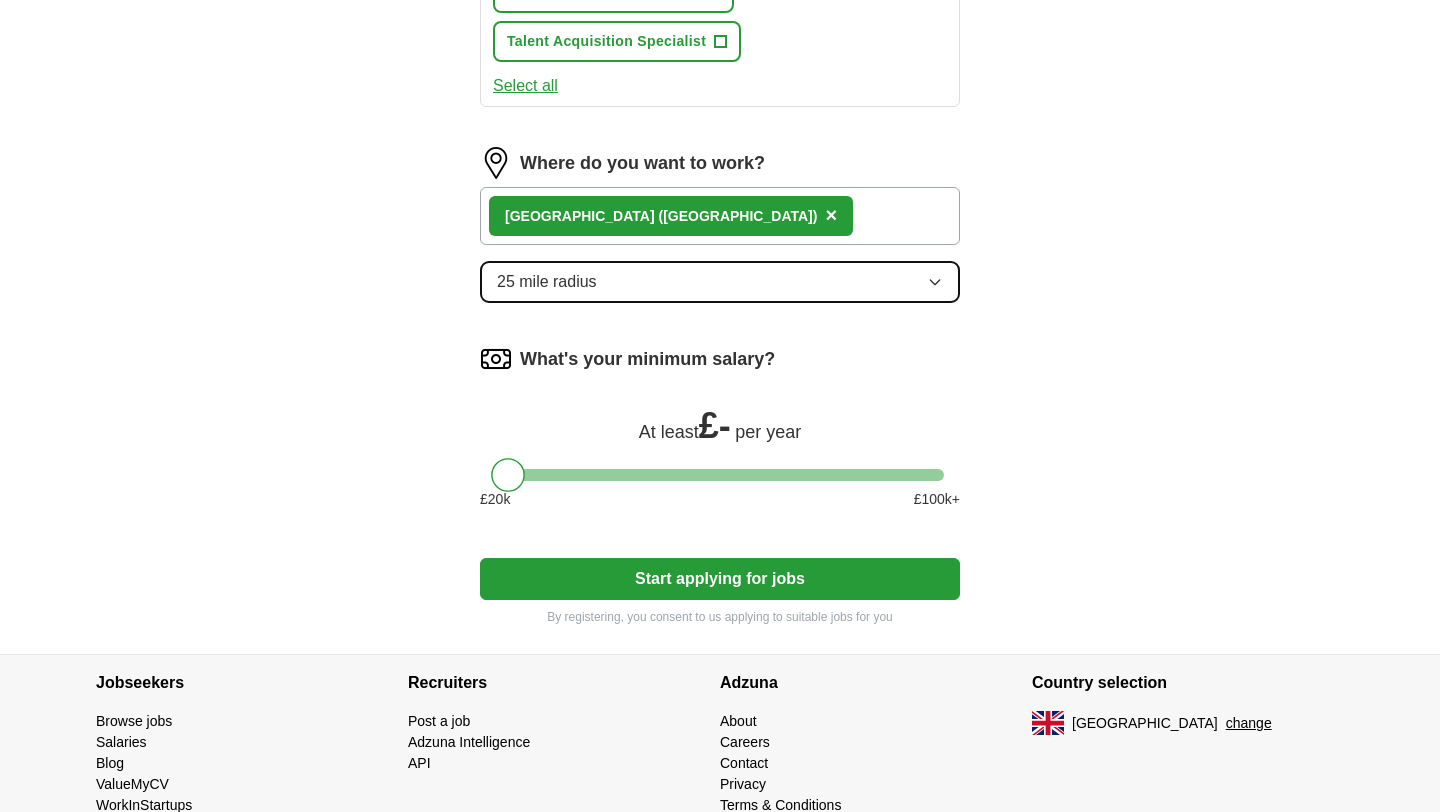 click 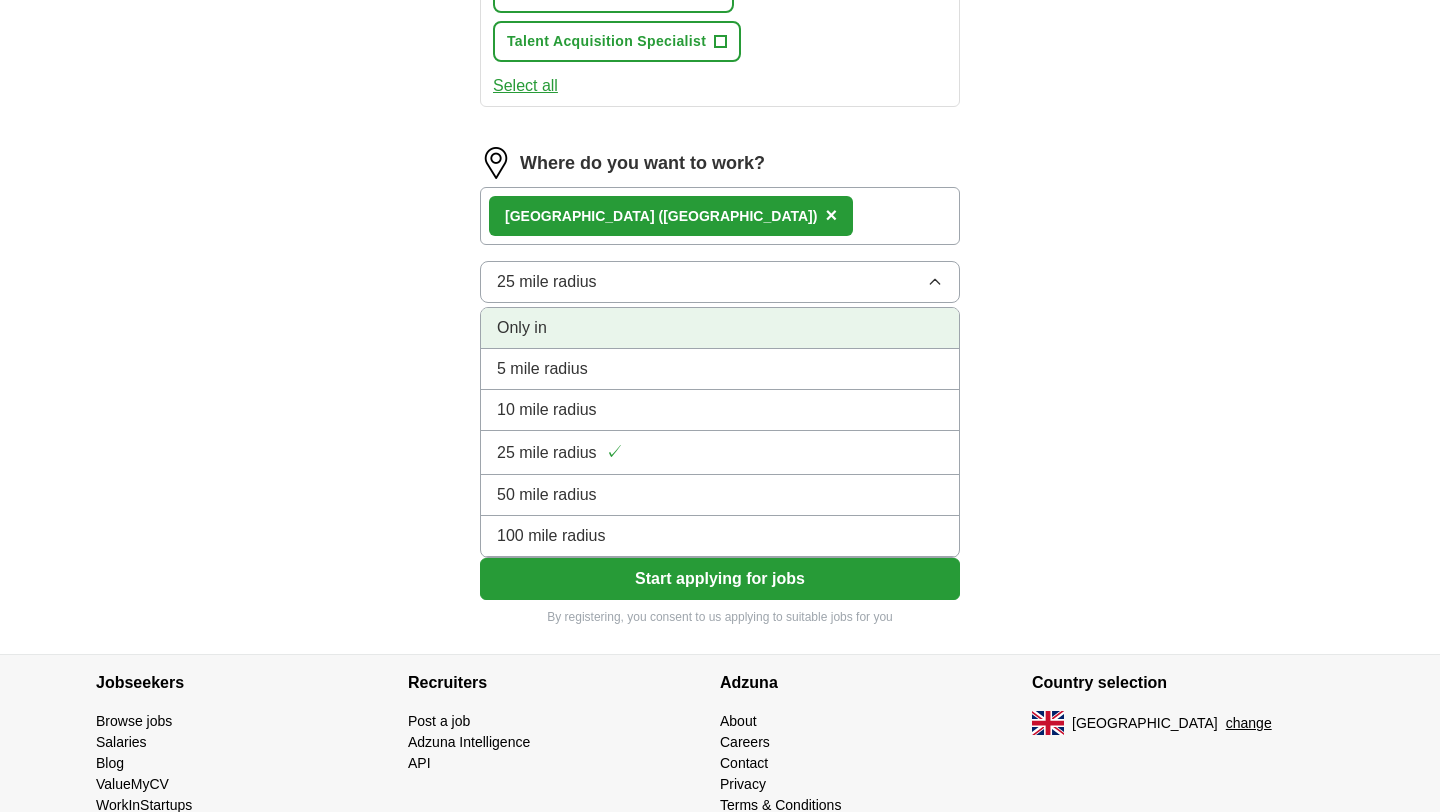 click on "Only in" at bounding box center [720, 328] 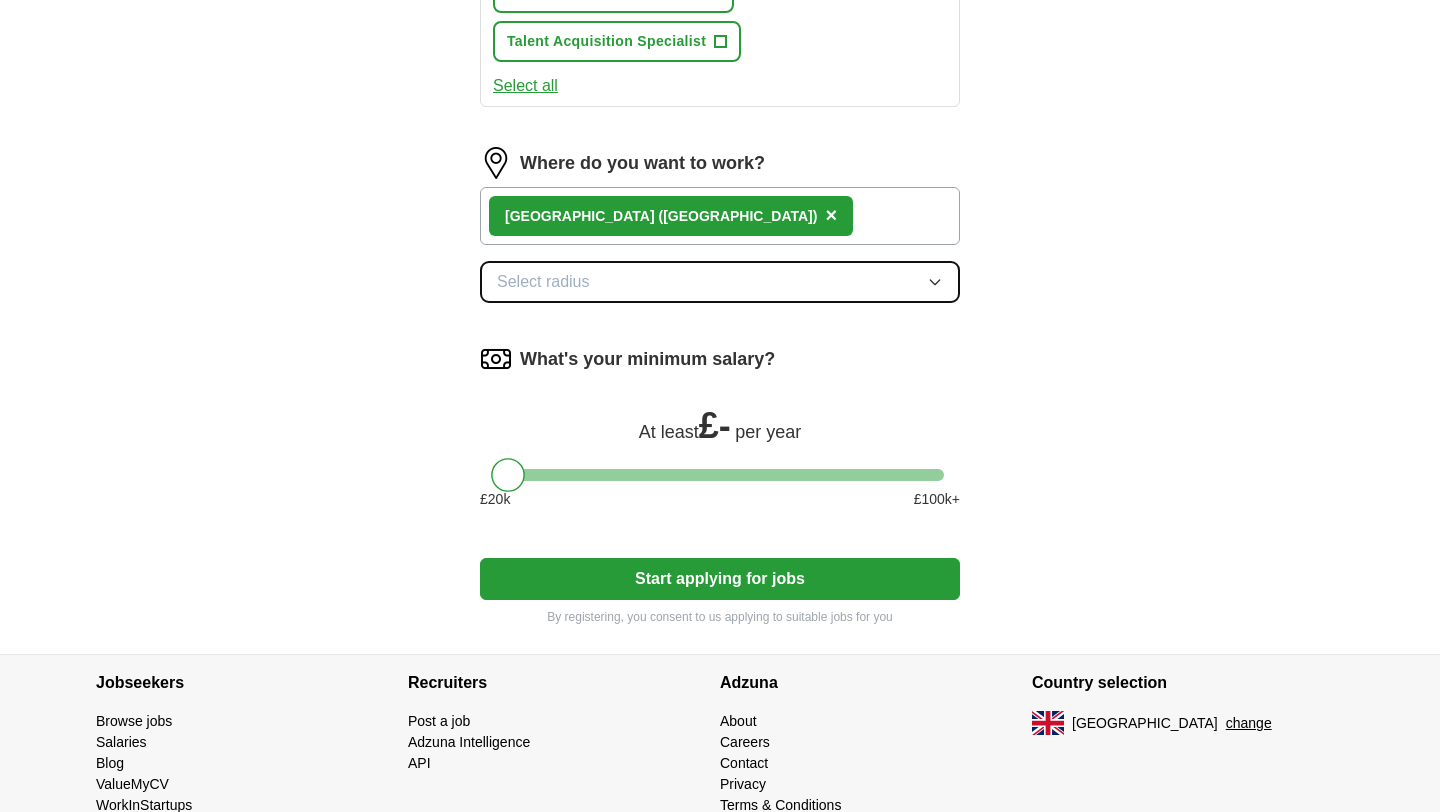 click on "Select radius" at bounding box center (720, 282) 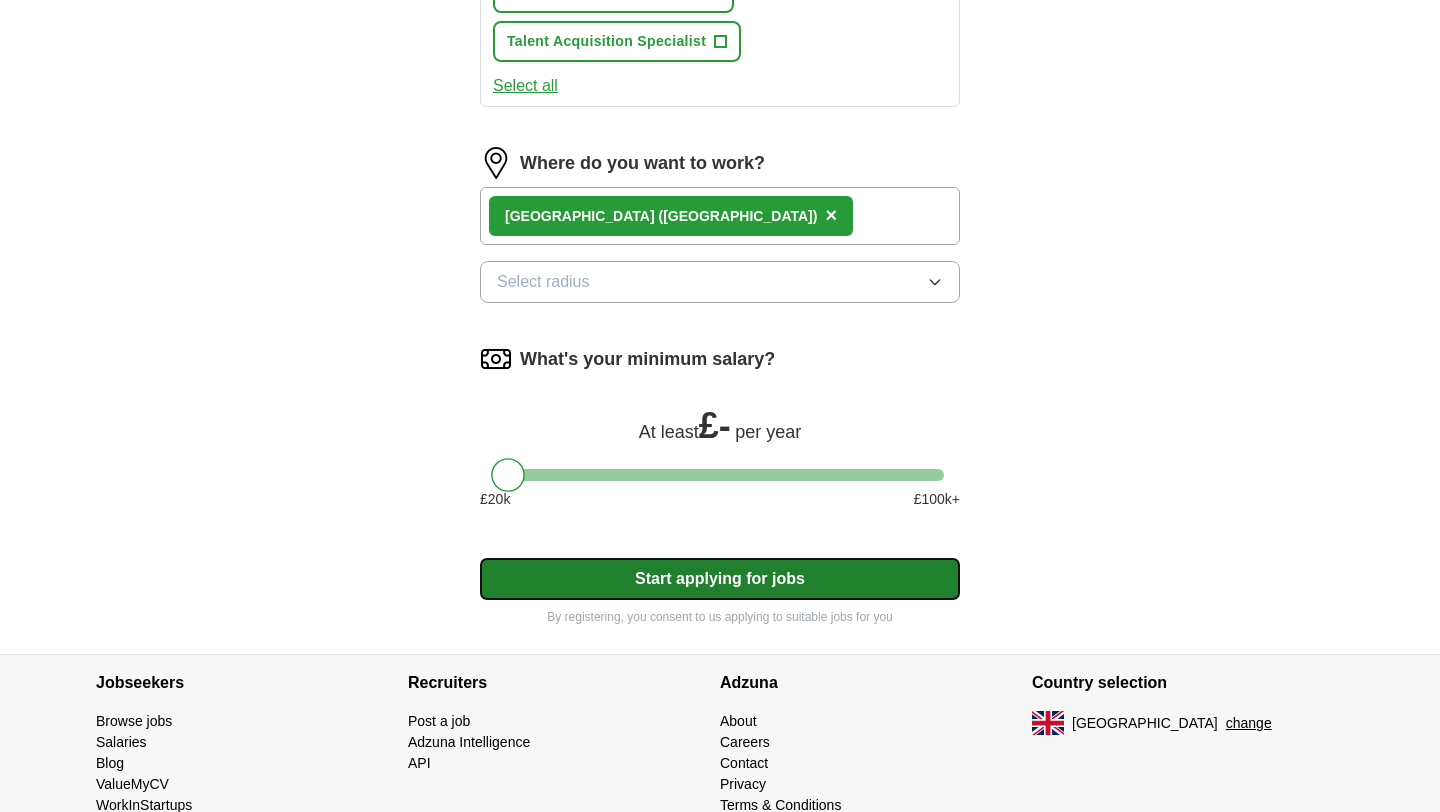 click on "Start applying for jobs" at bounding box center [720, 579] 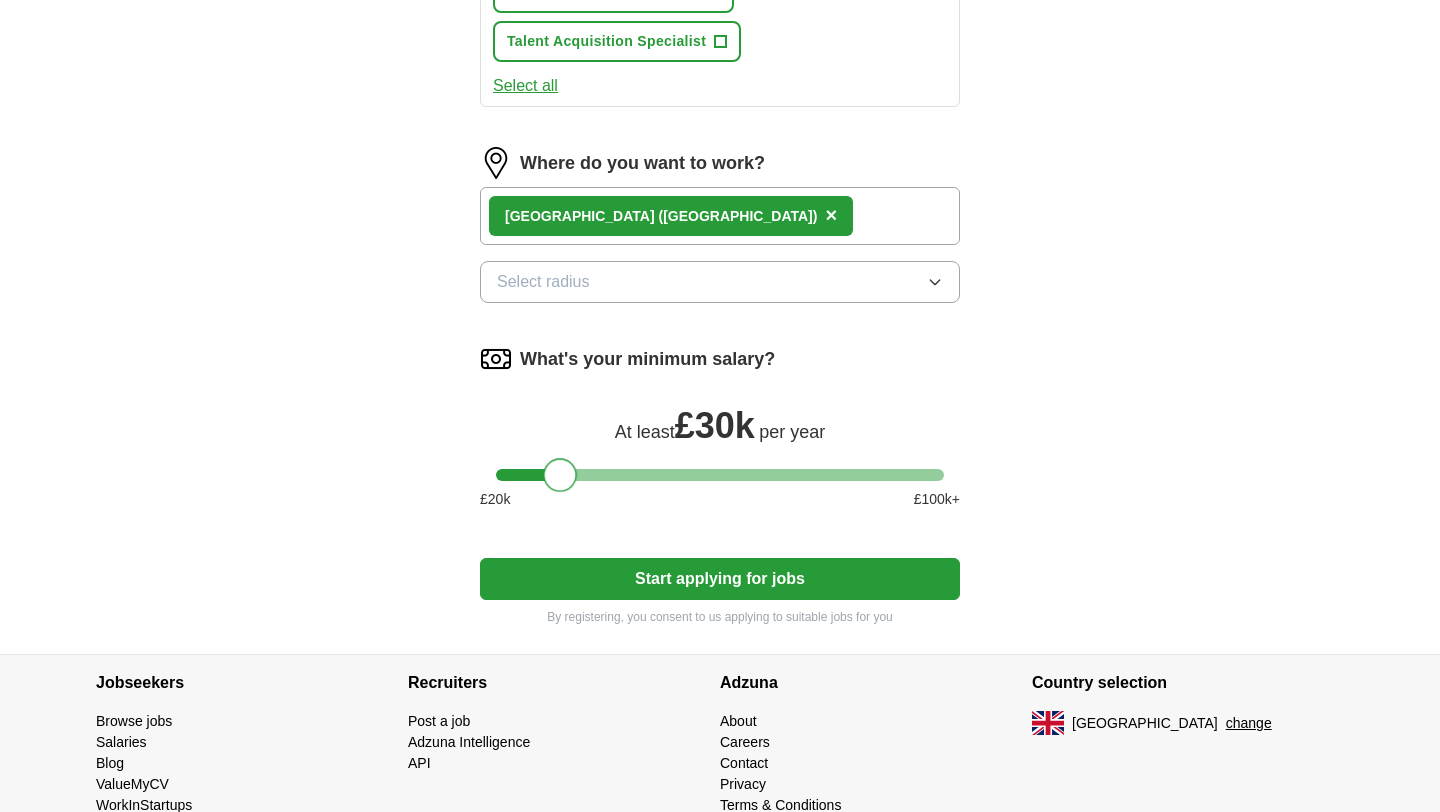 drag, startPoint x: 509, startPoint y: 481, endPoint x: 562, endPoint y: 491, distance: 53.935146 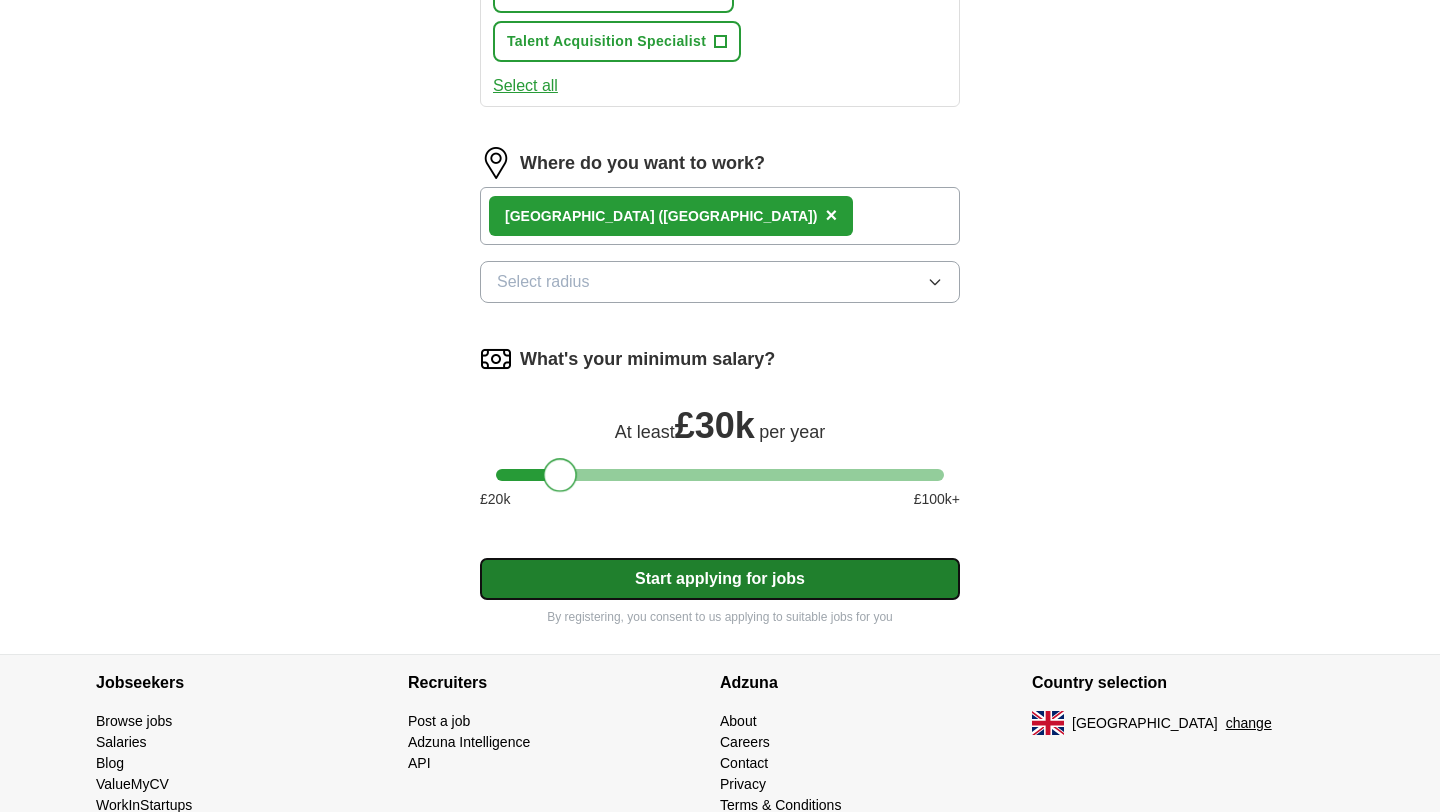 click on "Start applying for jobs" at bounding box center (720, 579) 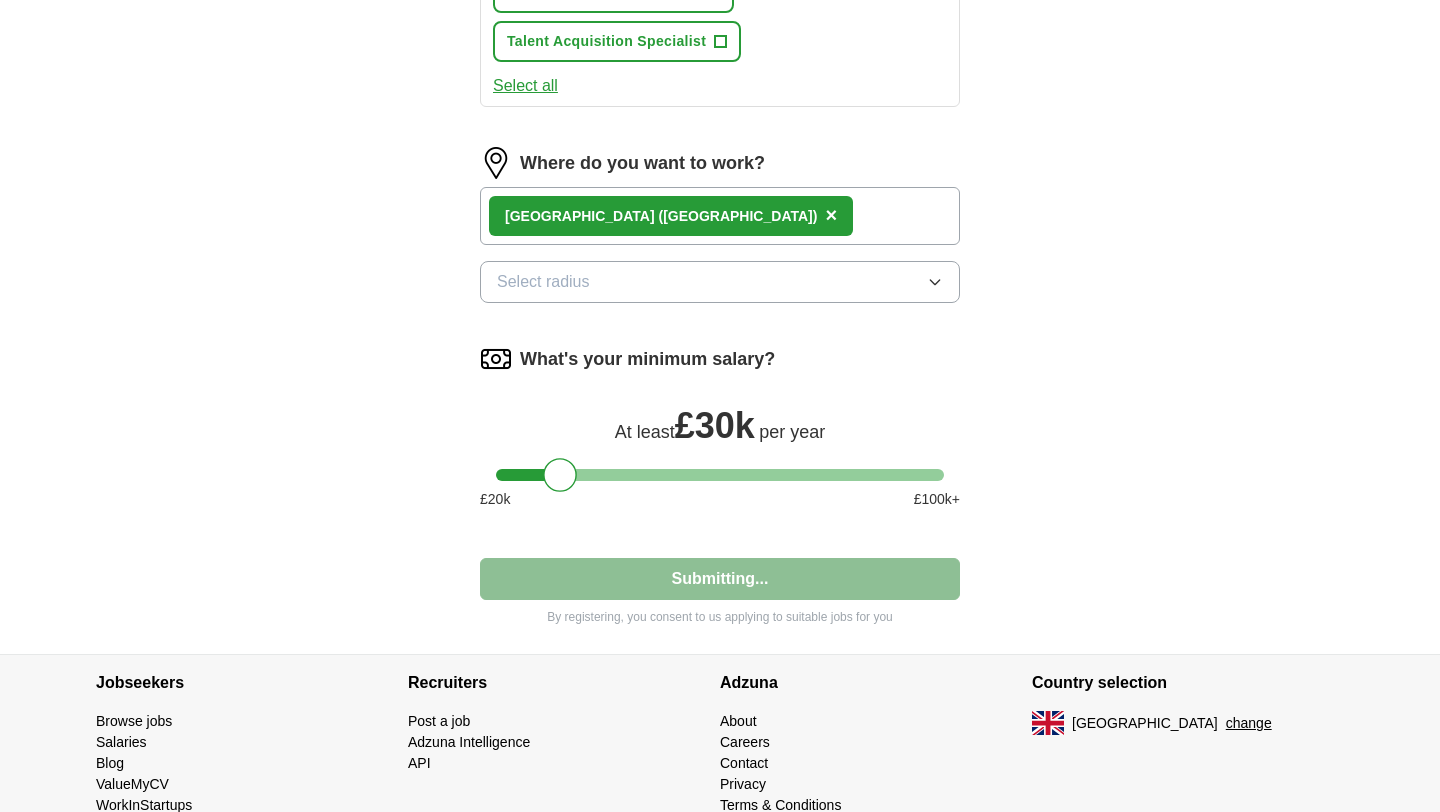 select on "**" 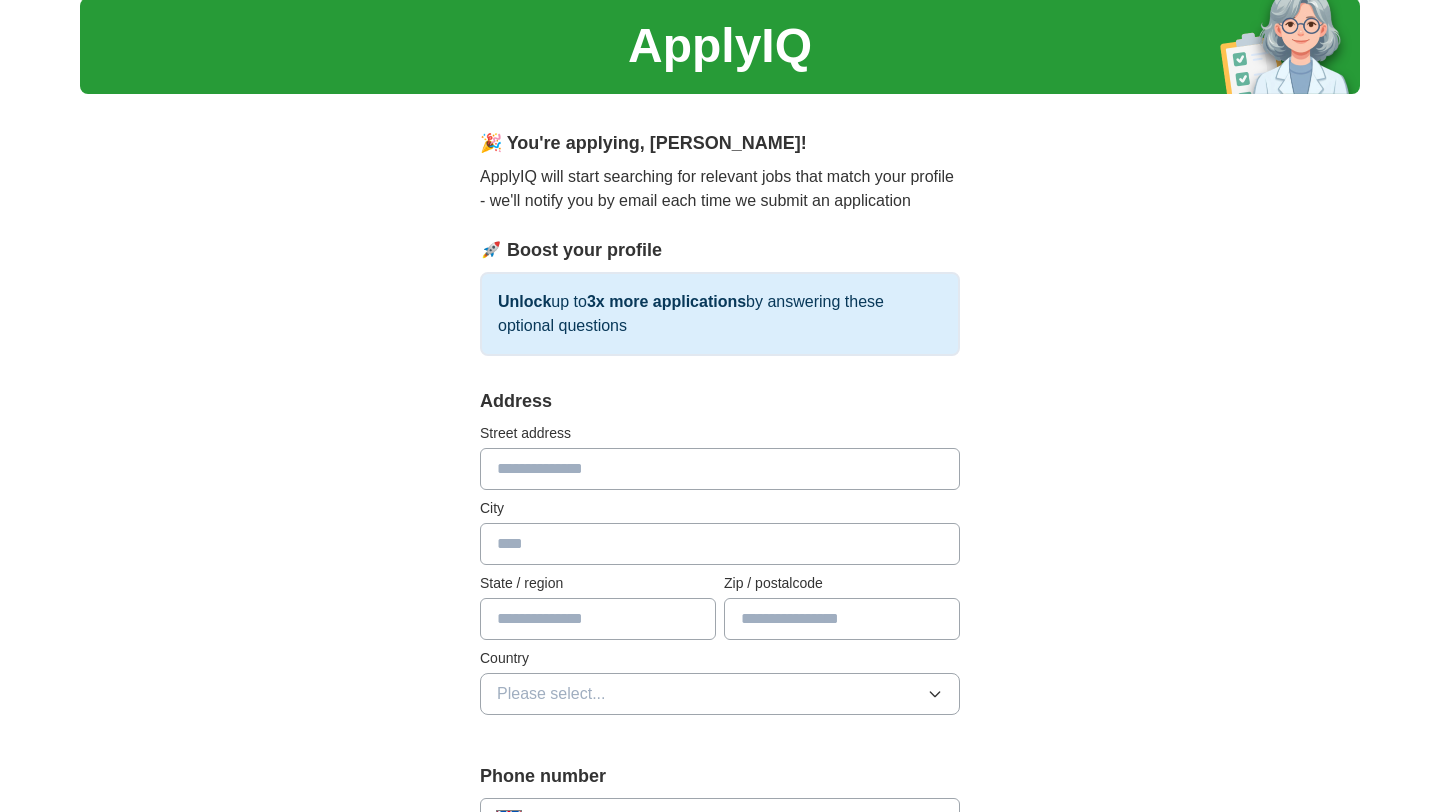 scroll, scrollTop: 0, scrollLeft: 0, axis: both 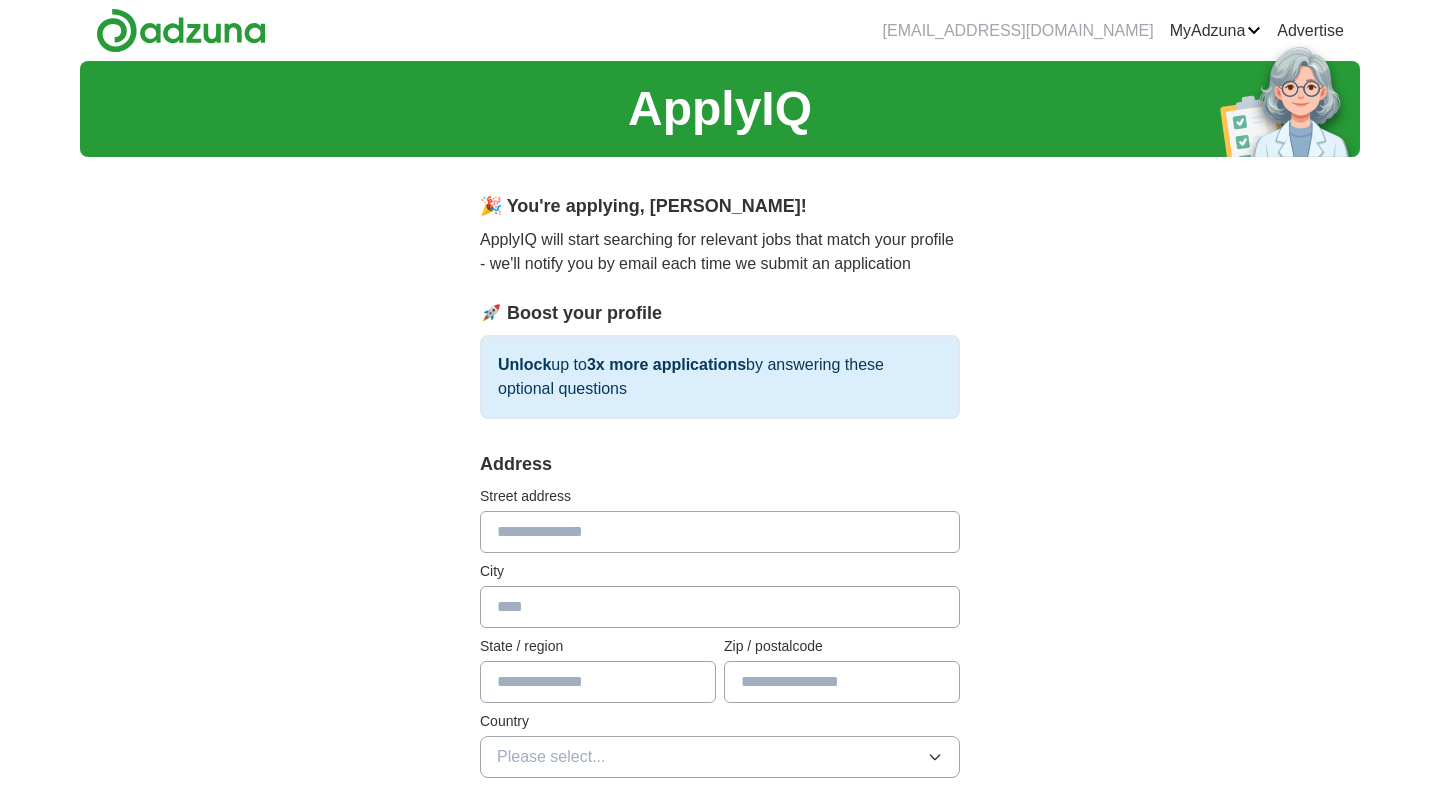 click at bounding box center [720, 532] 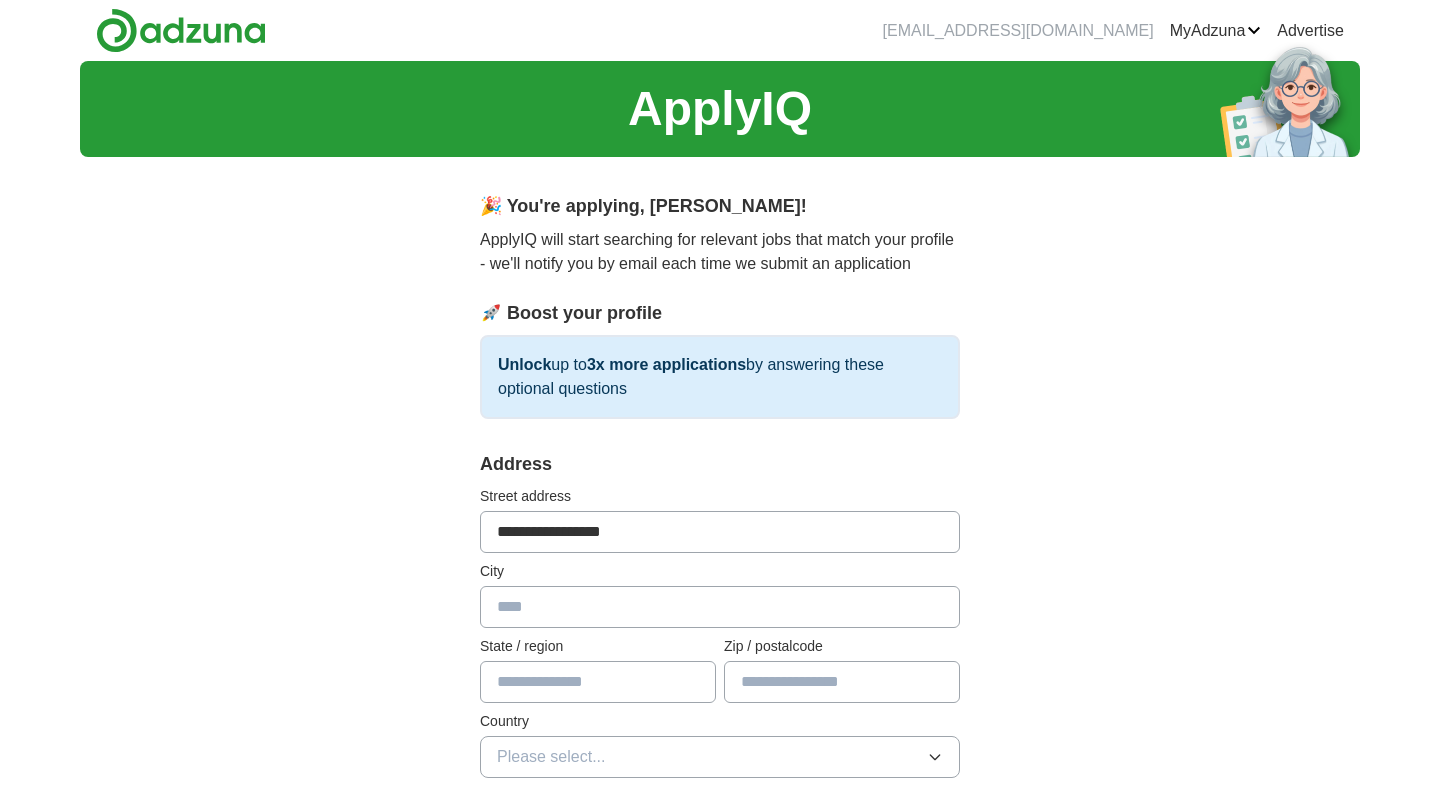 type on "***" 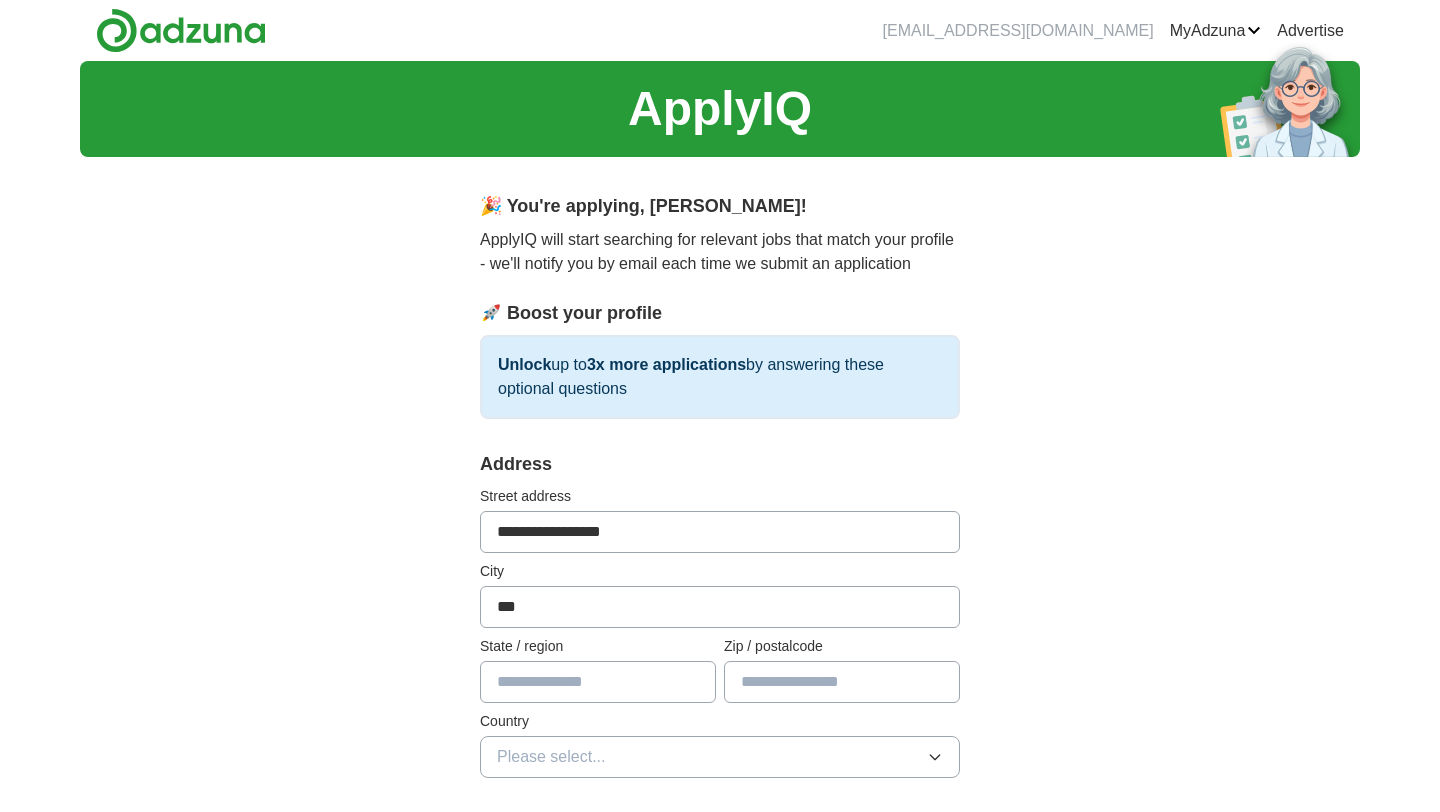 type on "***" 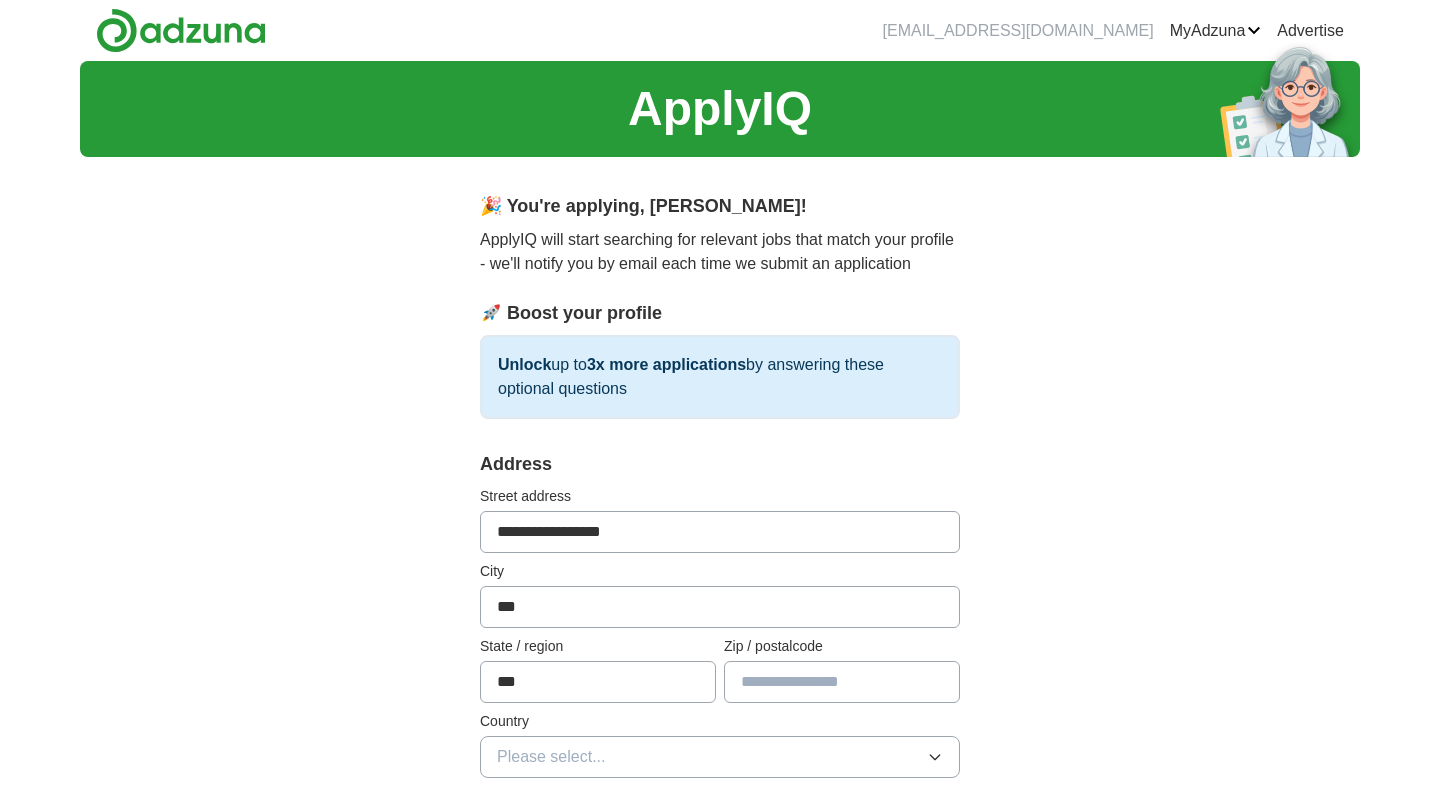 type on "***" 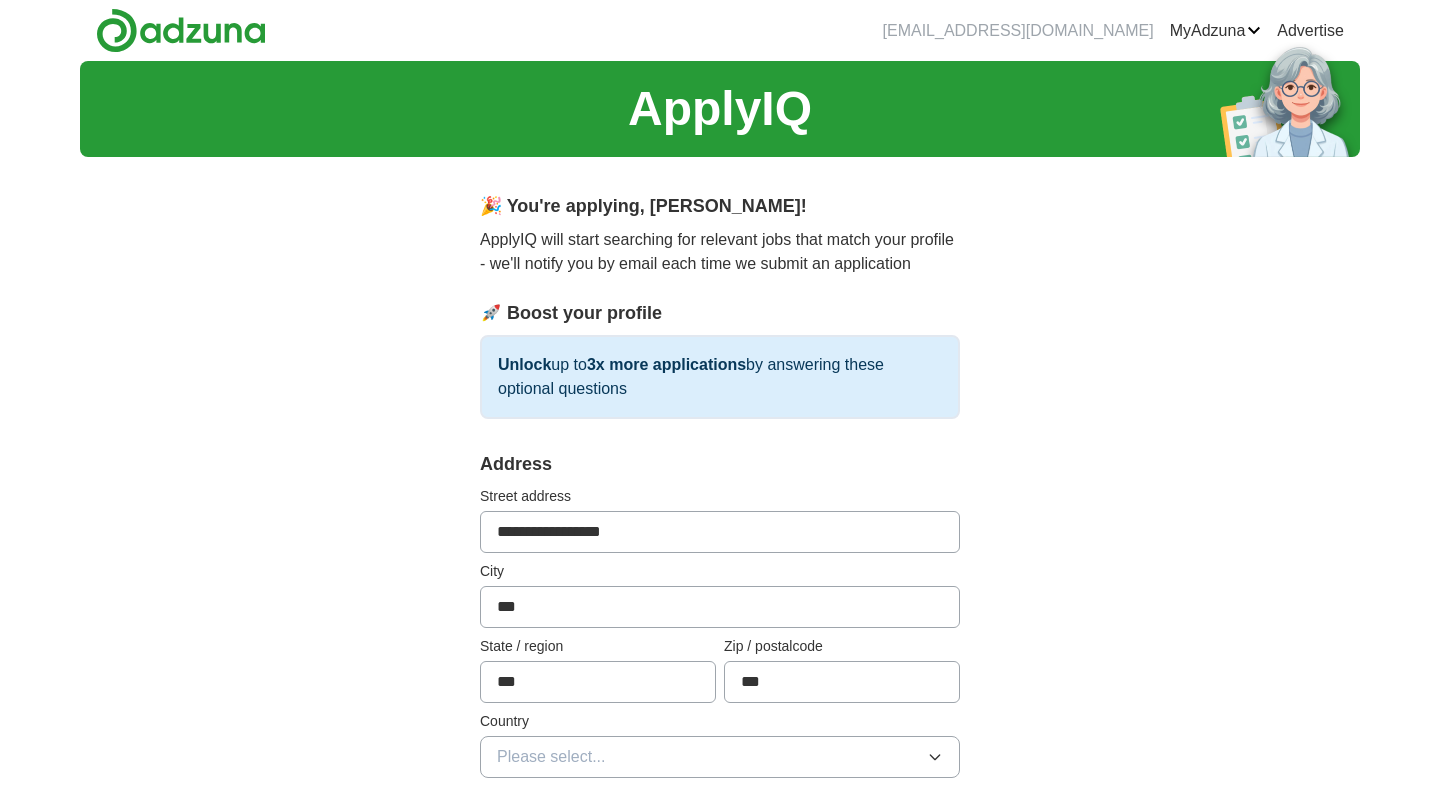 select on "**" 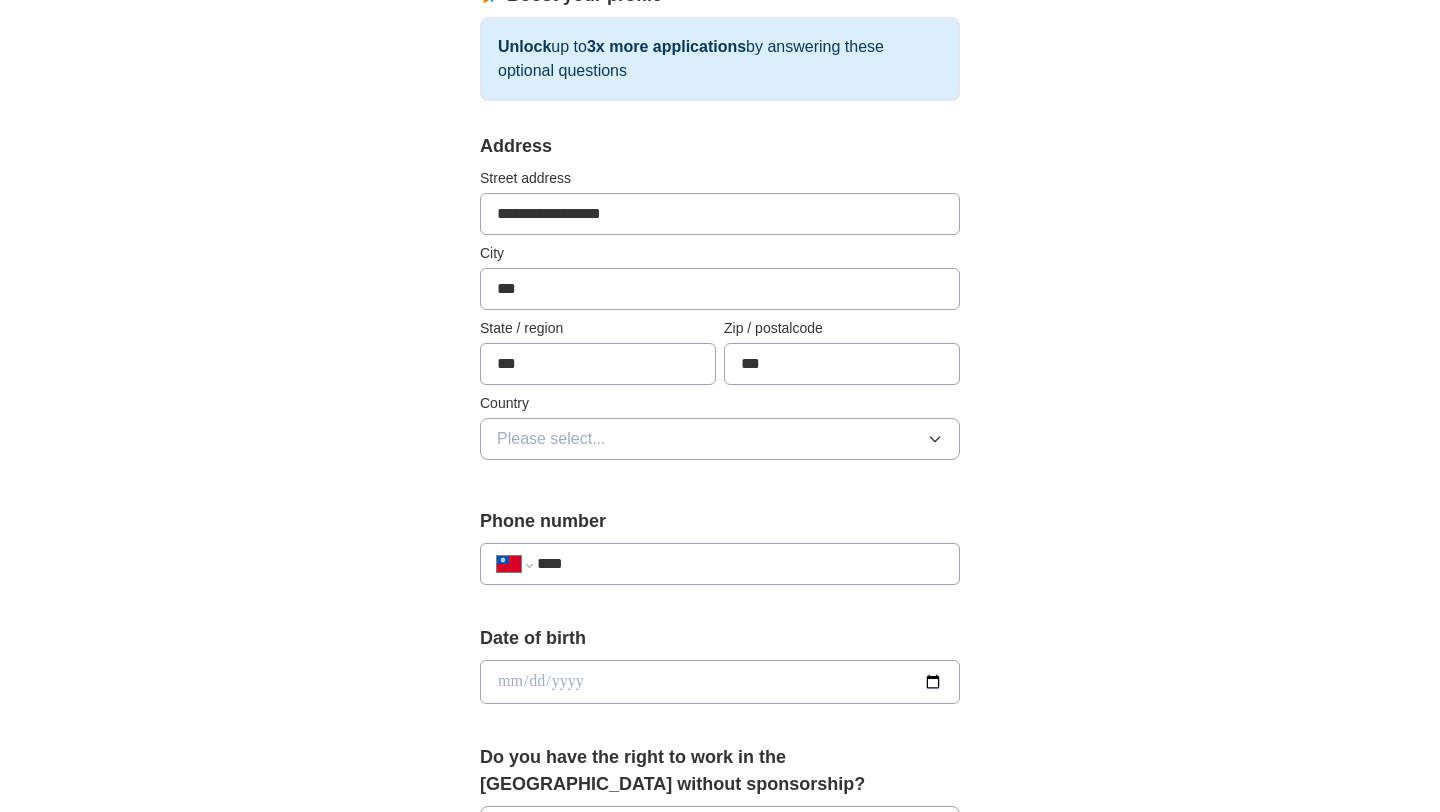 scroll, scrollTop: 261, scrollLeft: 0, axis: vertical 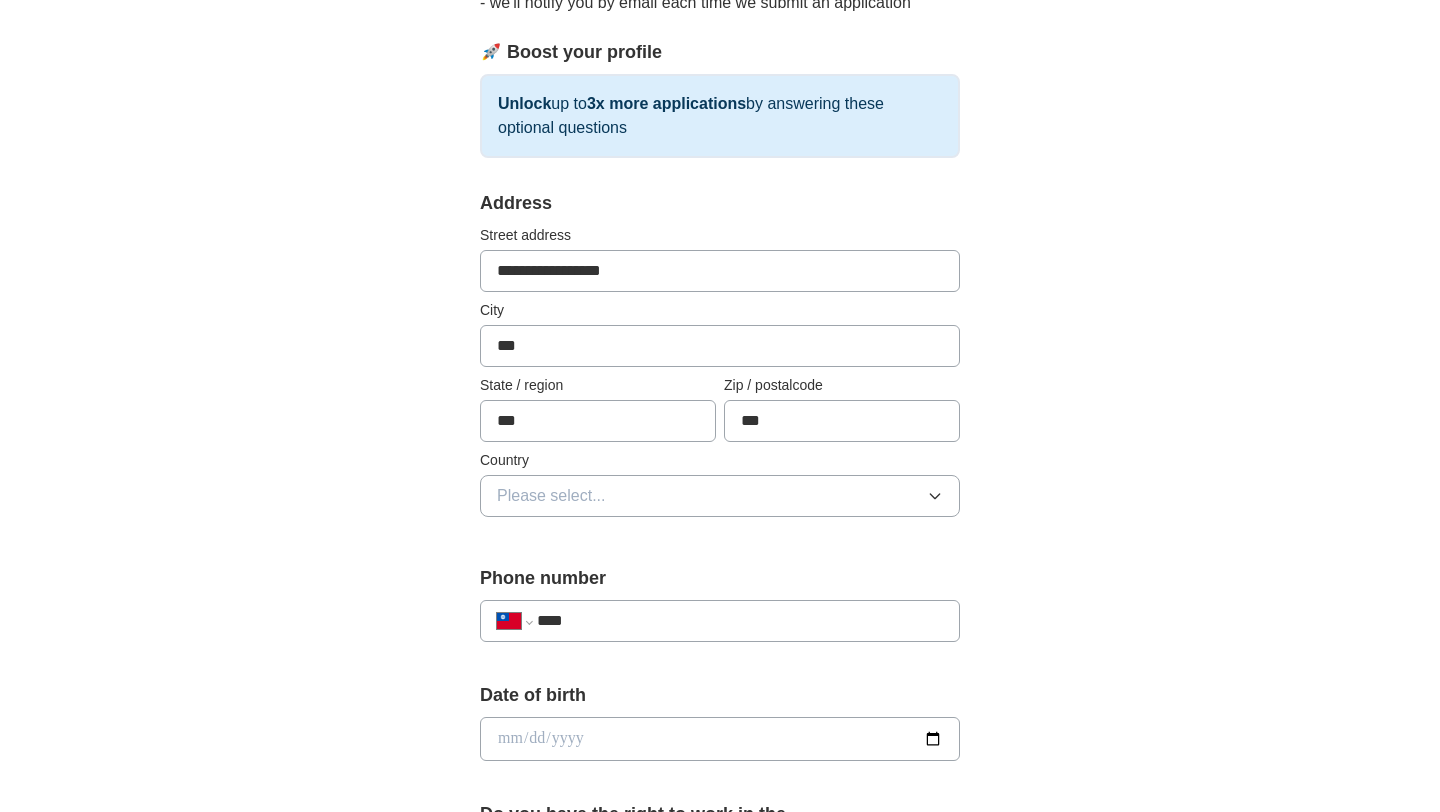 click on "***" at bounding box center [720, 346] 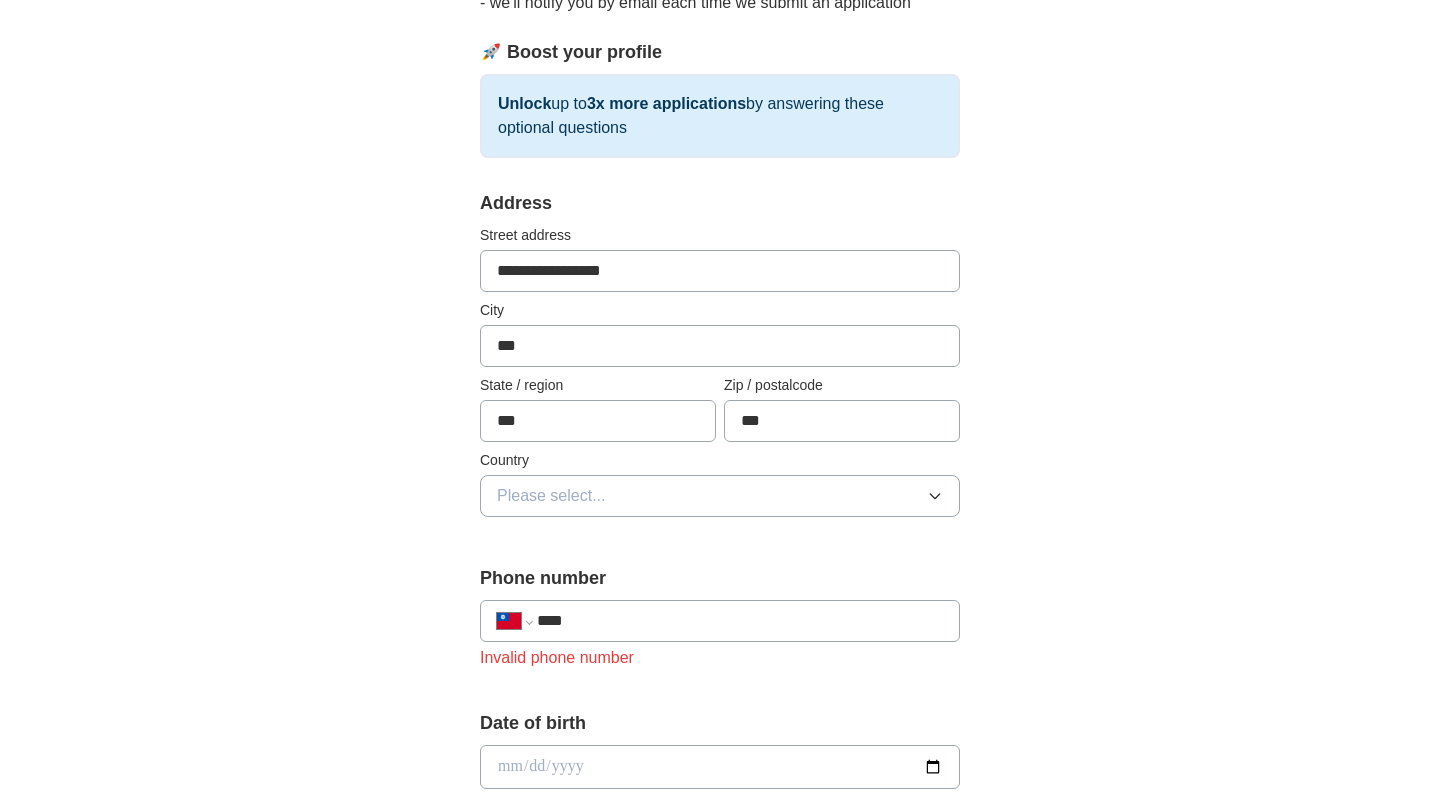 type on "*****" 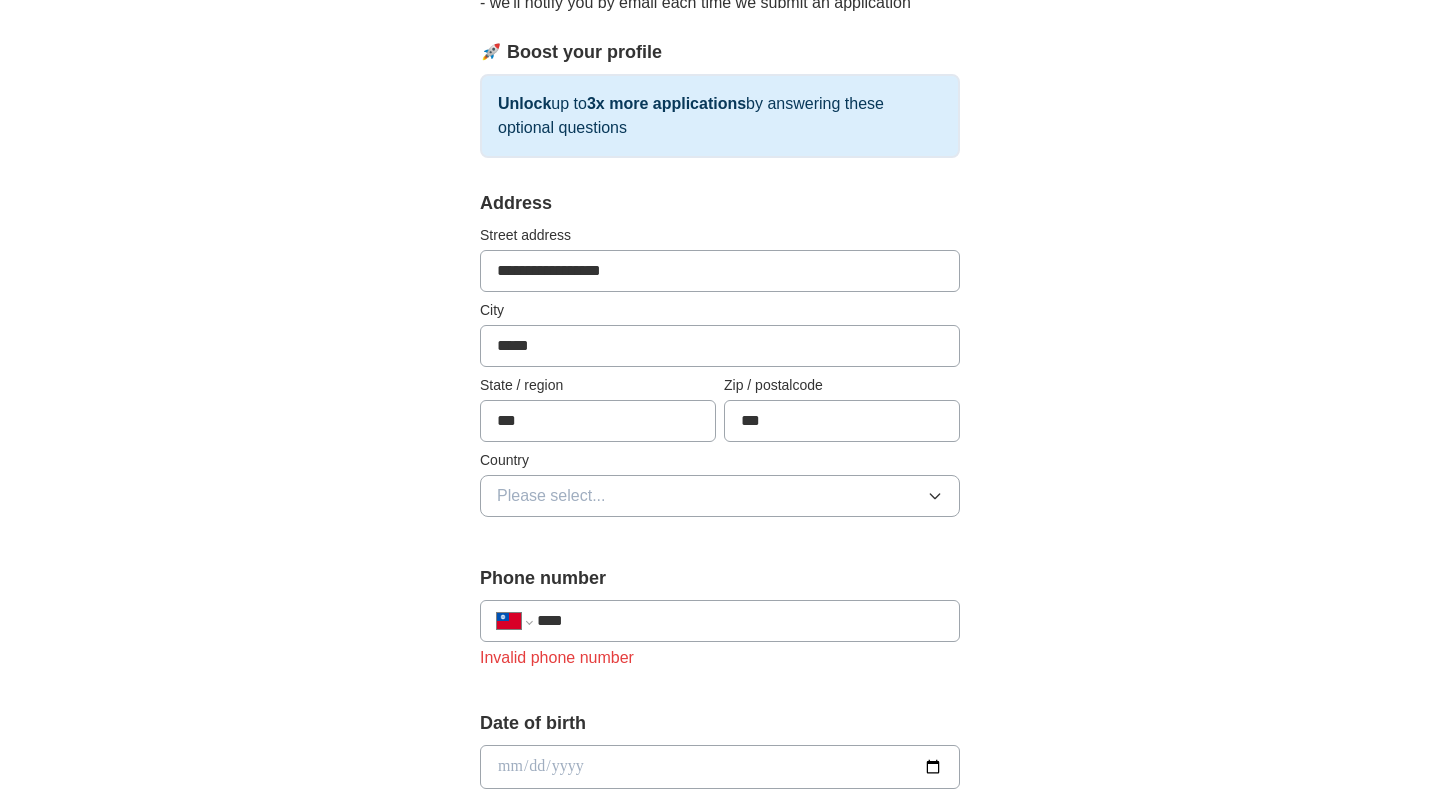 click on "***" at bounding box center [598, 421] 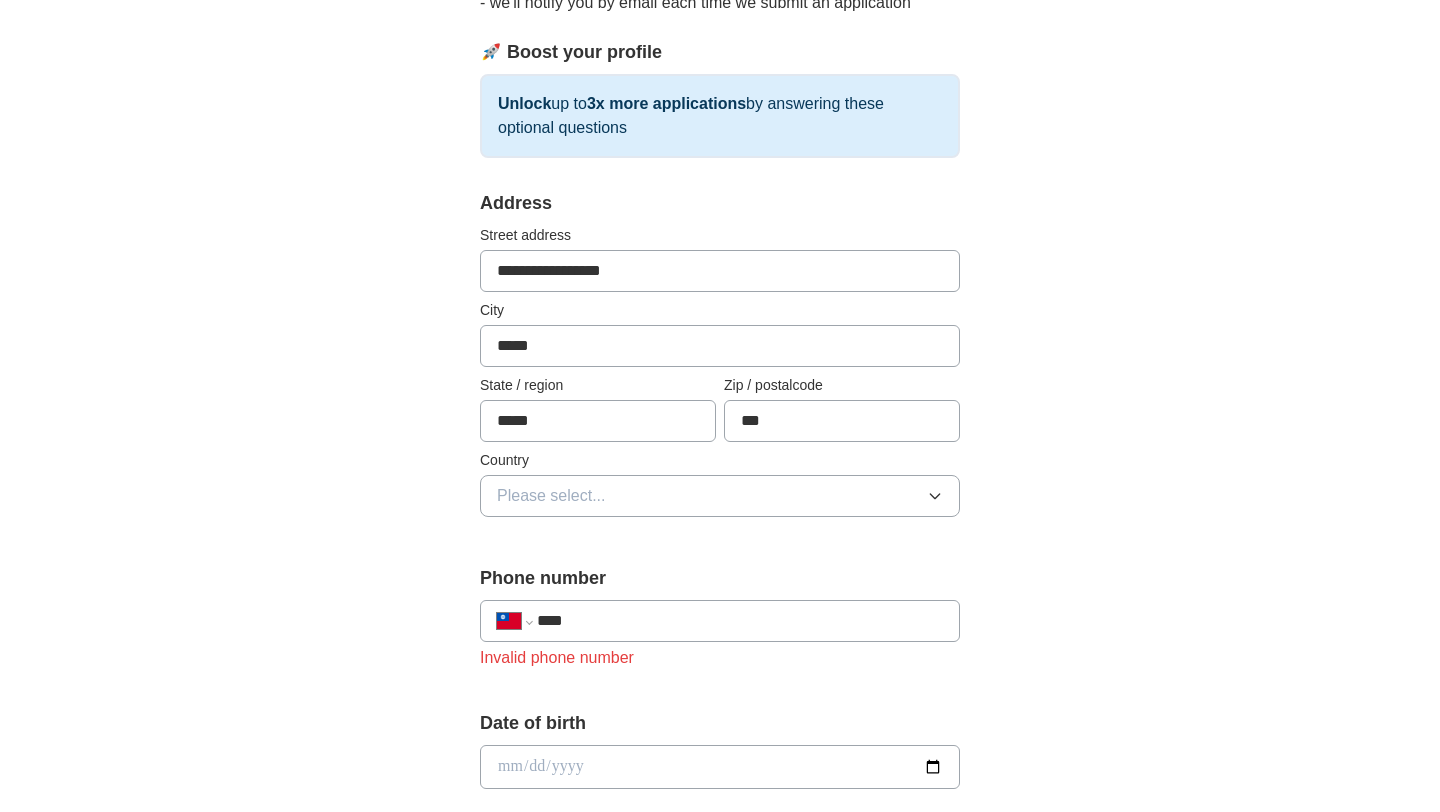 click on "***" at bounding box center [842, 421] 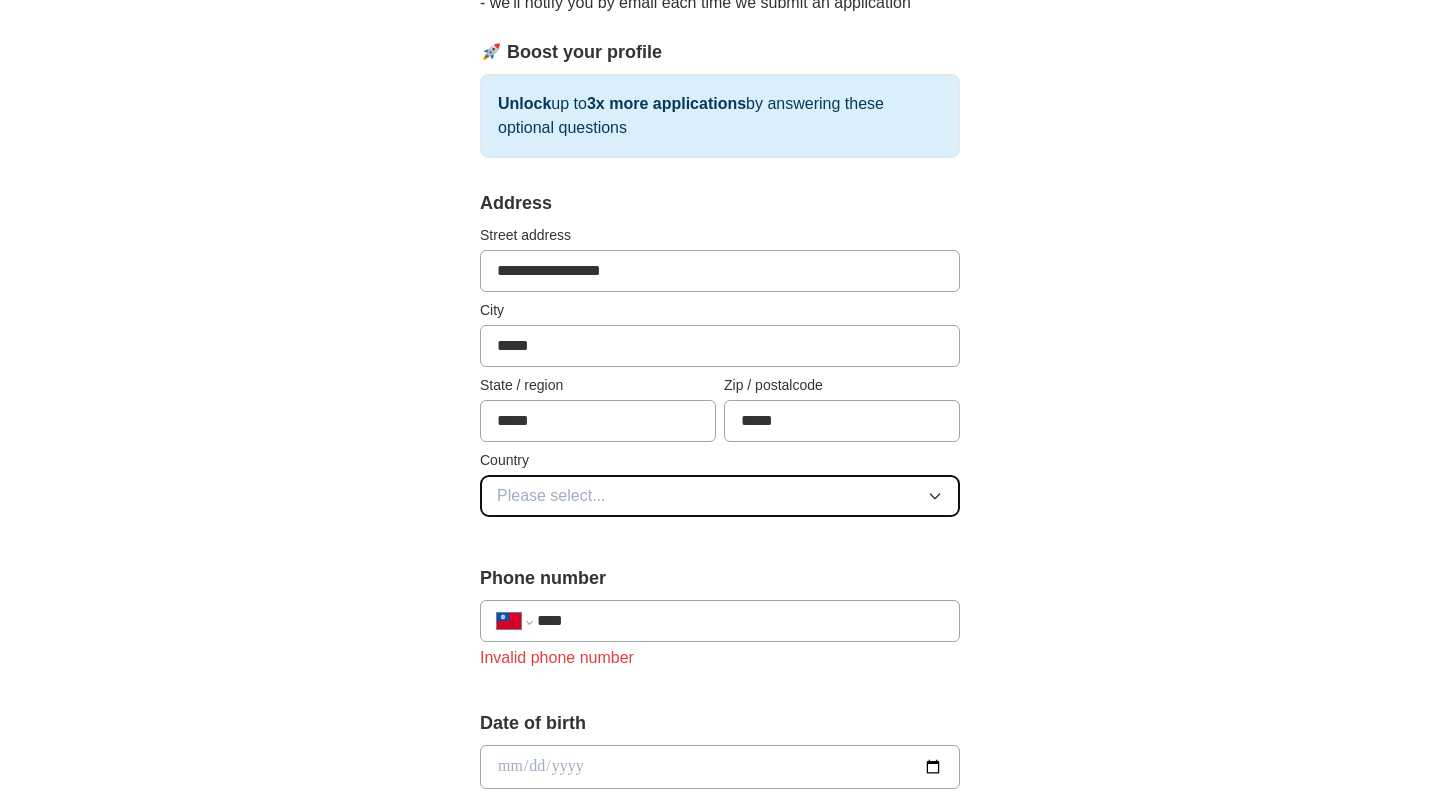 click on "Please select..." at bounding box center [720, 496] 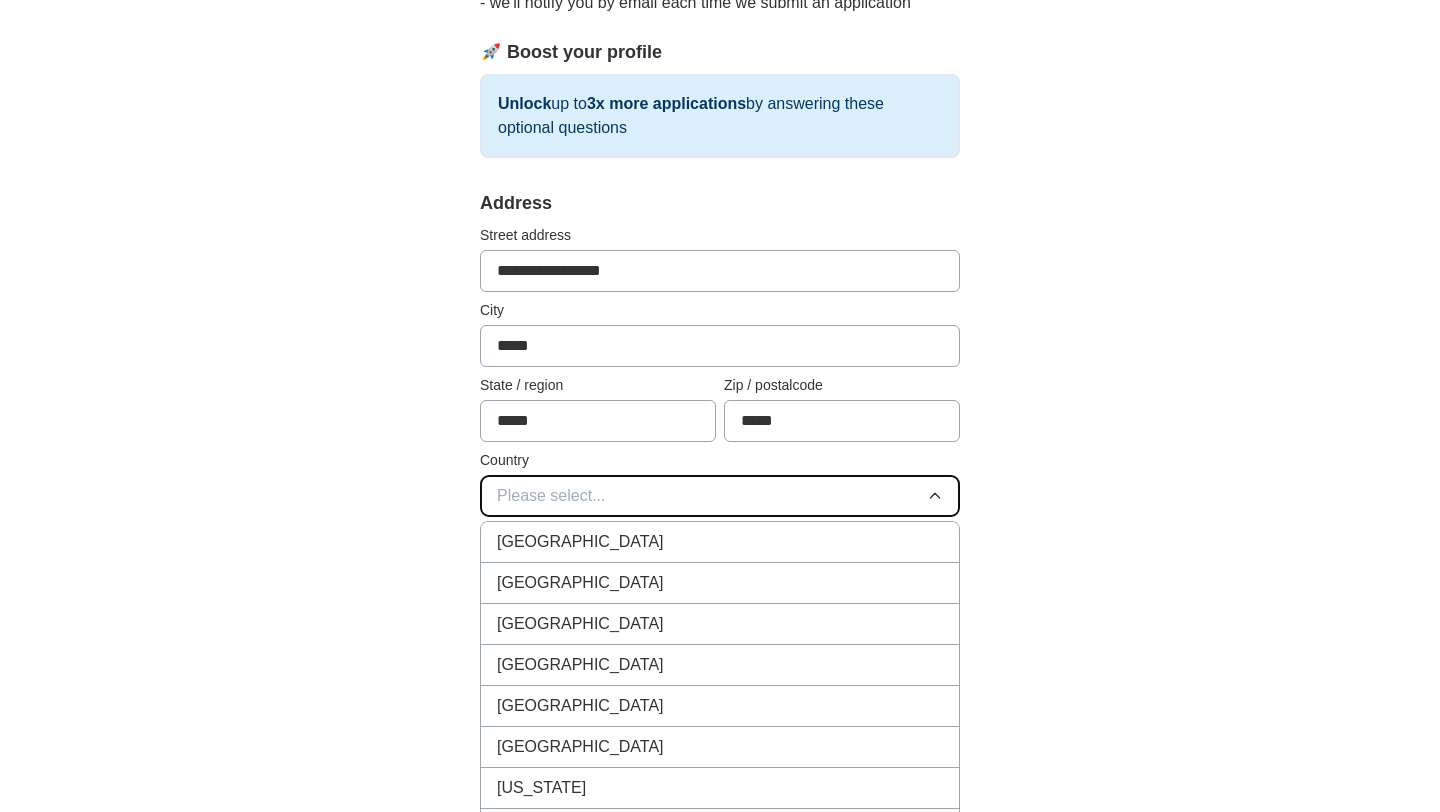 type 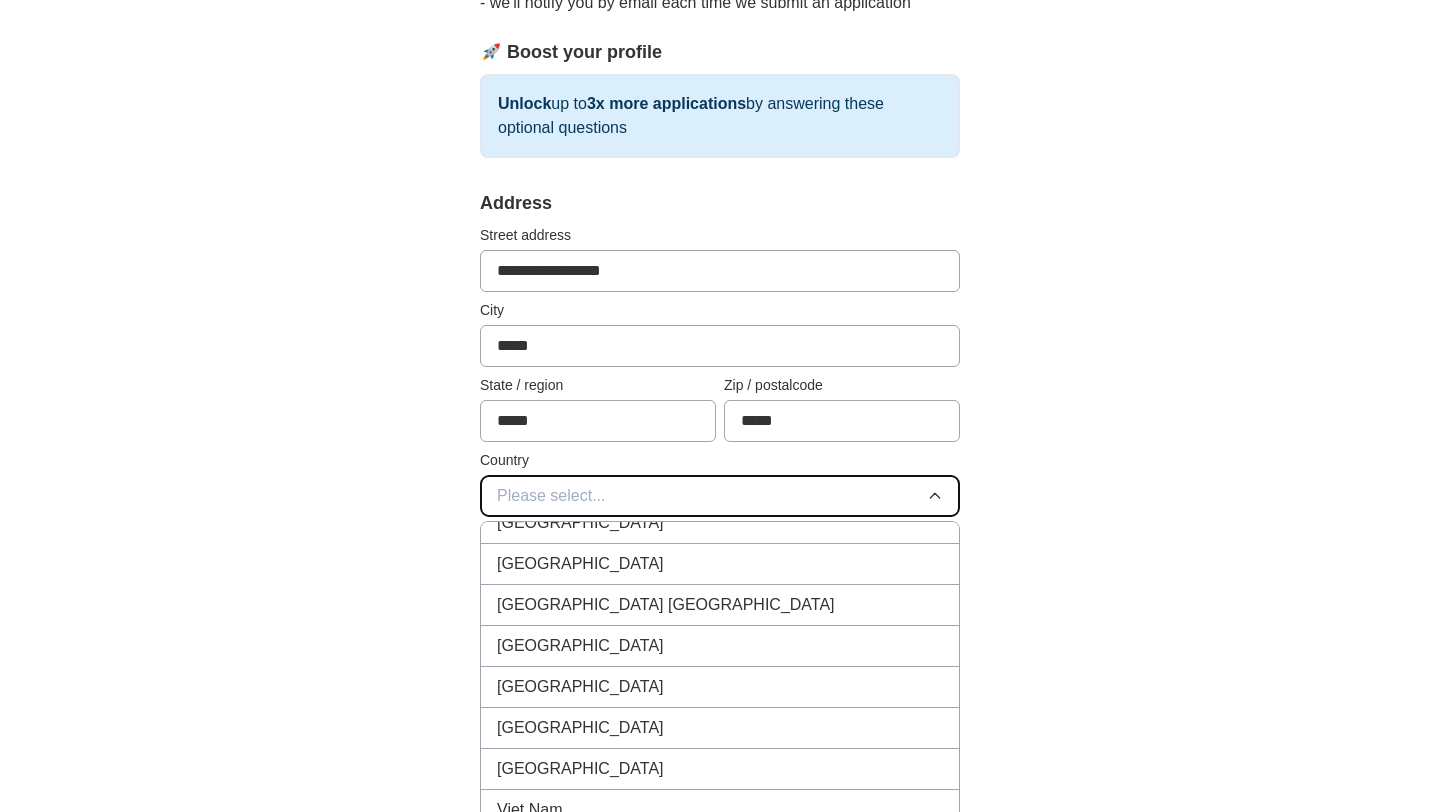 scroll, scrollTop: 9606, scrollLeft: 0, axis: vertical 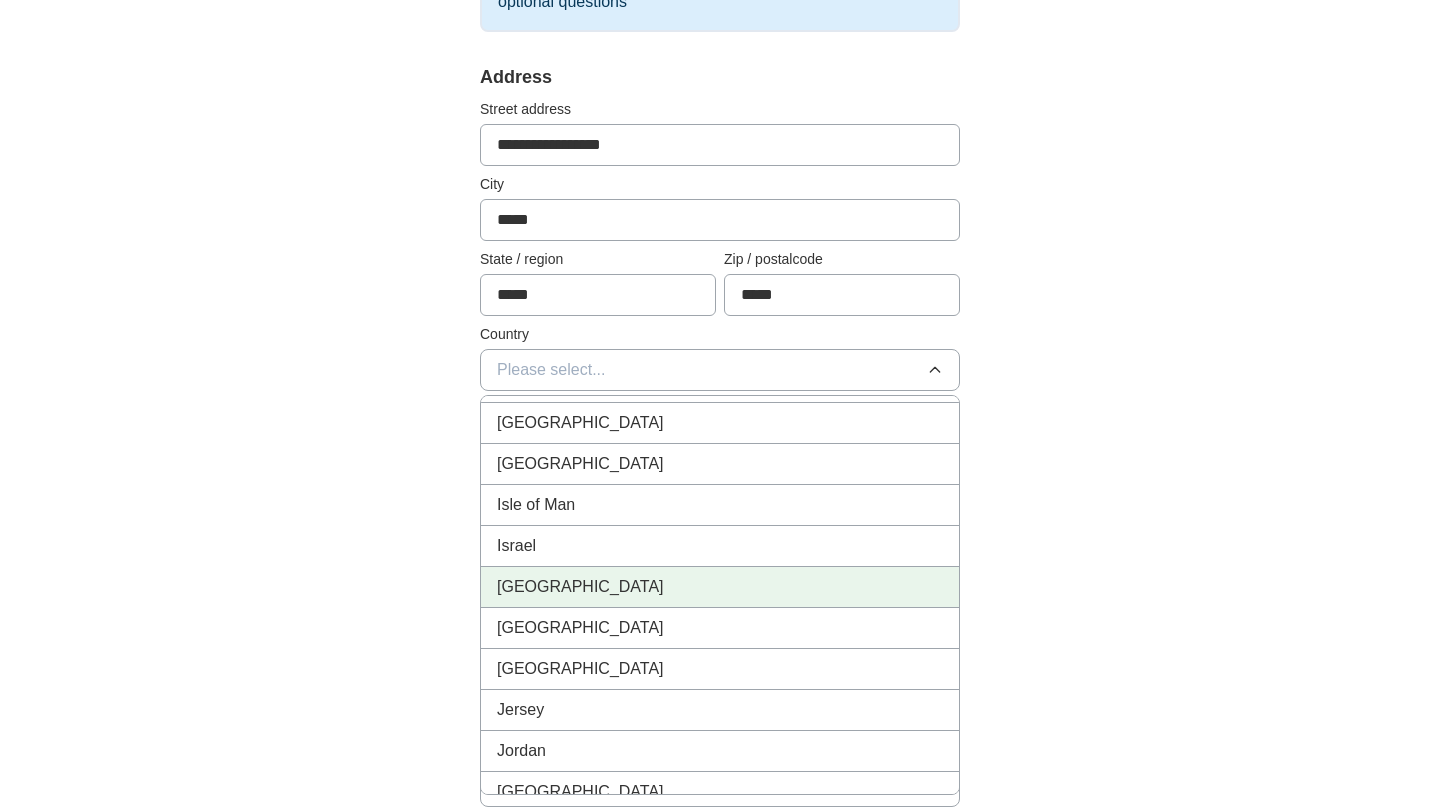 click on "[GEOGRAPHIC_DATA]" at bounding box center [720, 587] 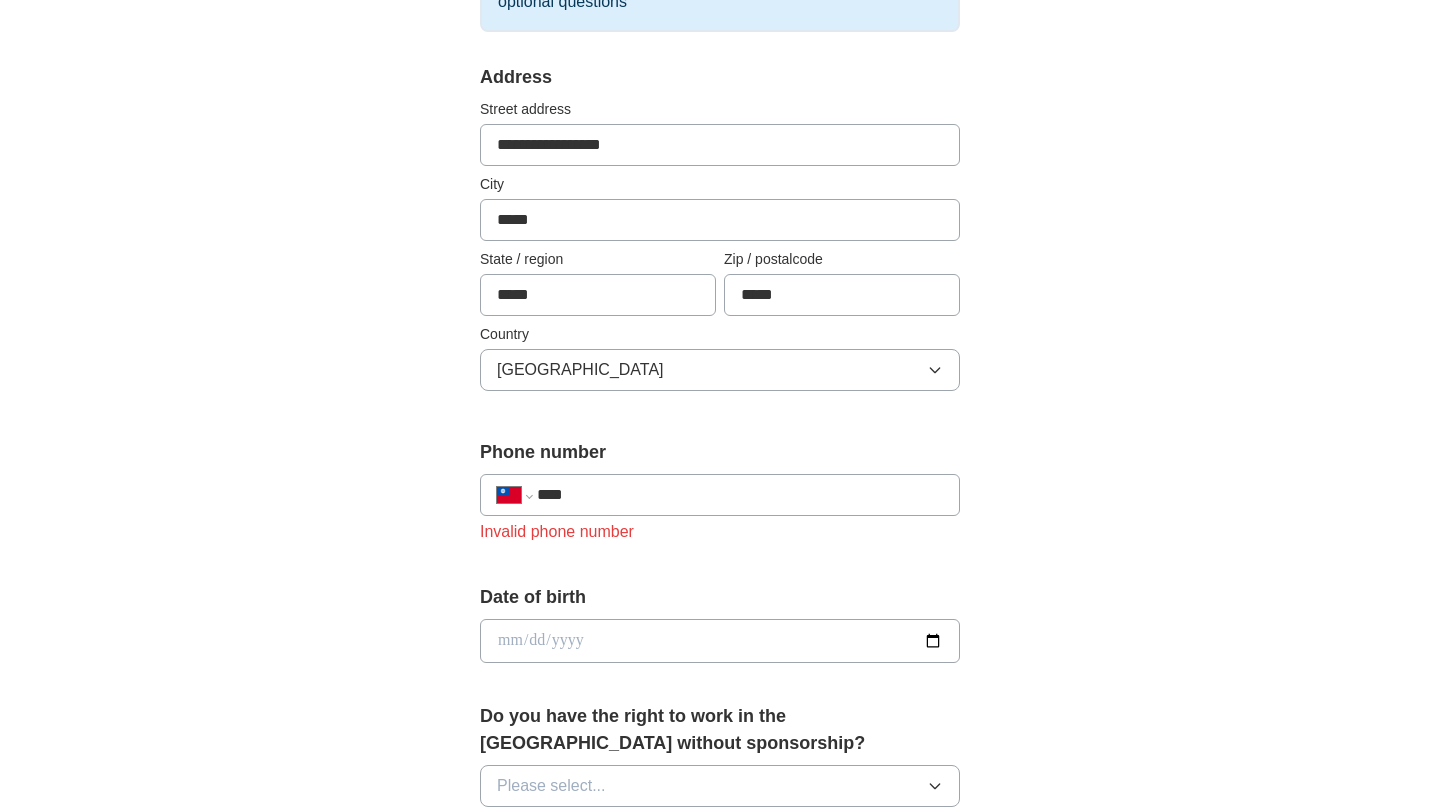 click on "****" at bounding box center [740, 495] 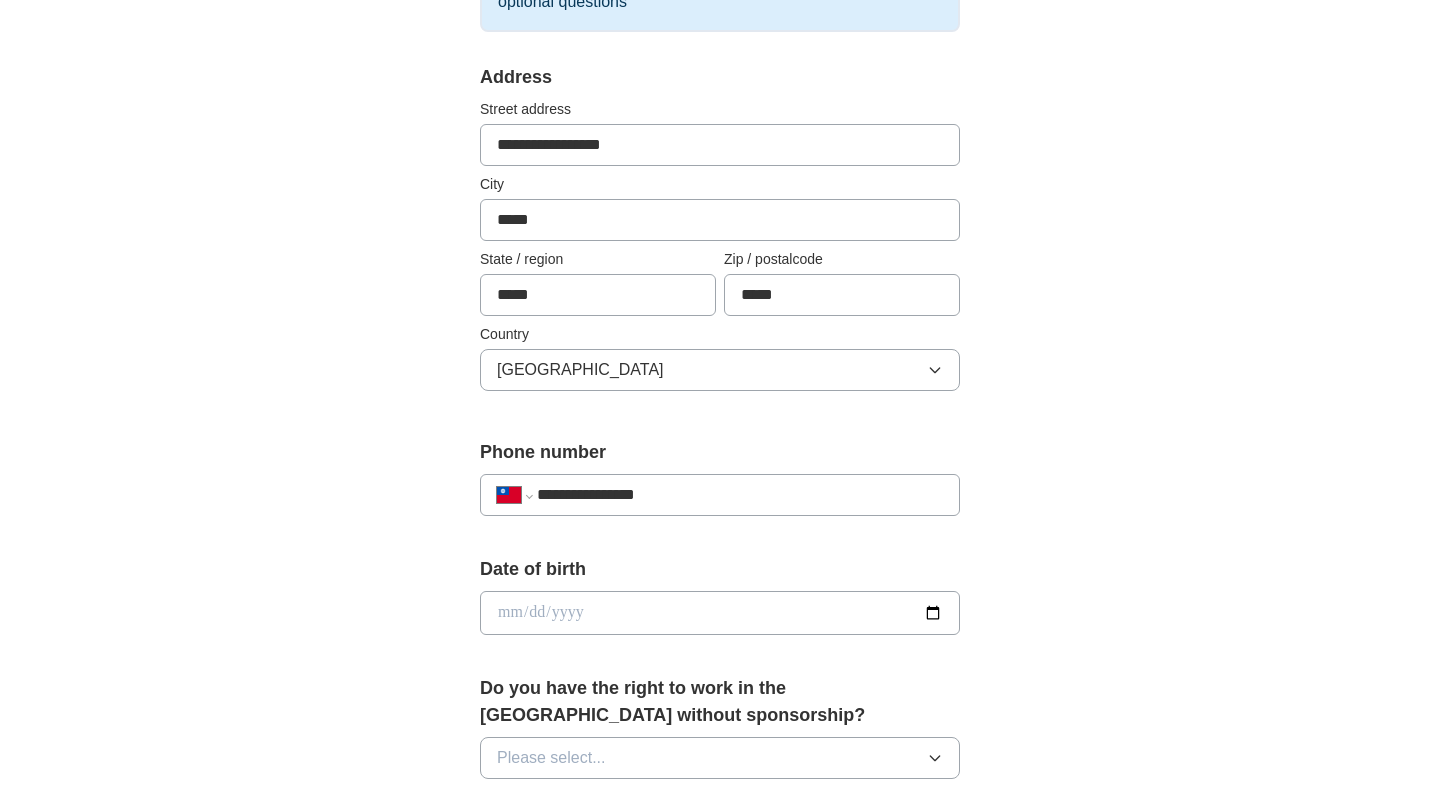 type on "**********" 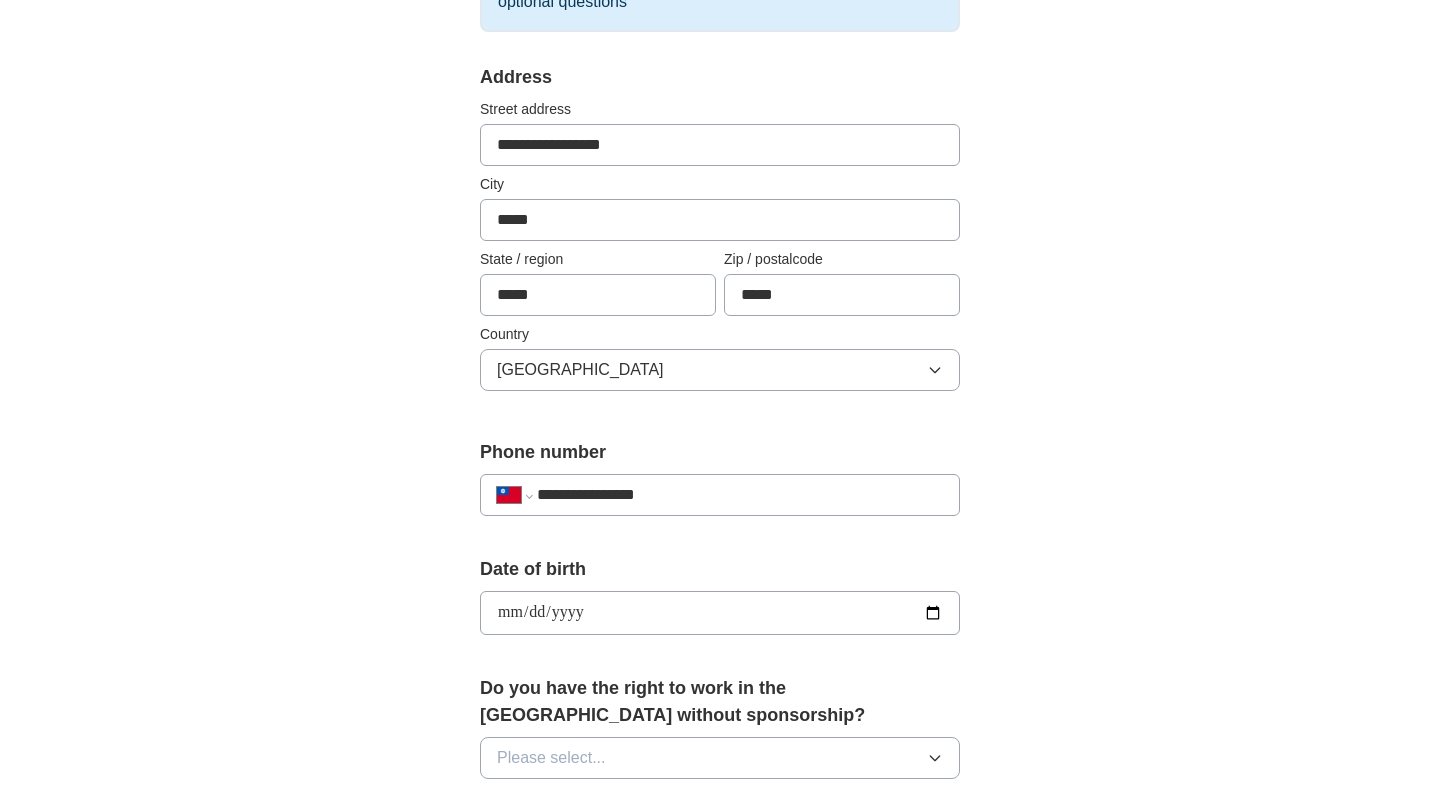 type on "**********" 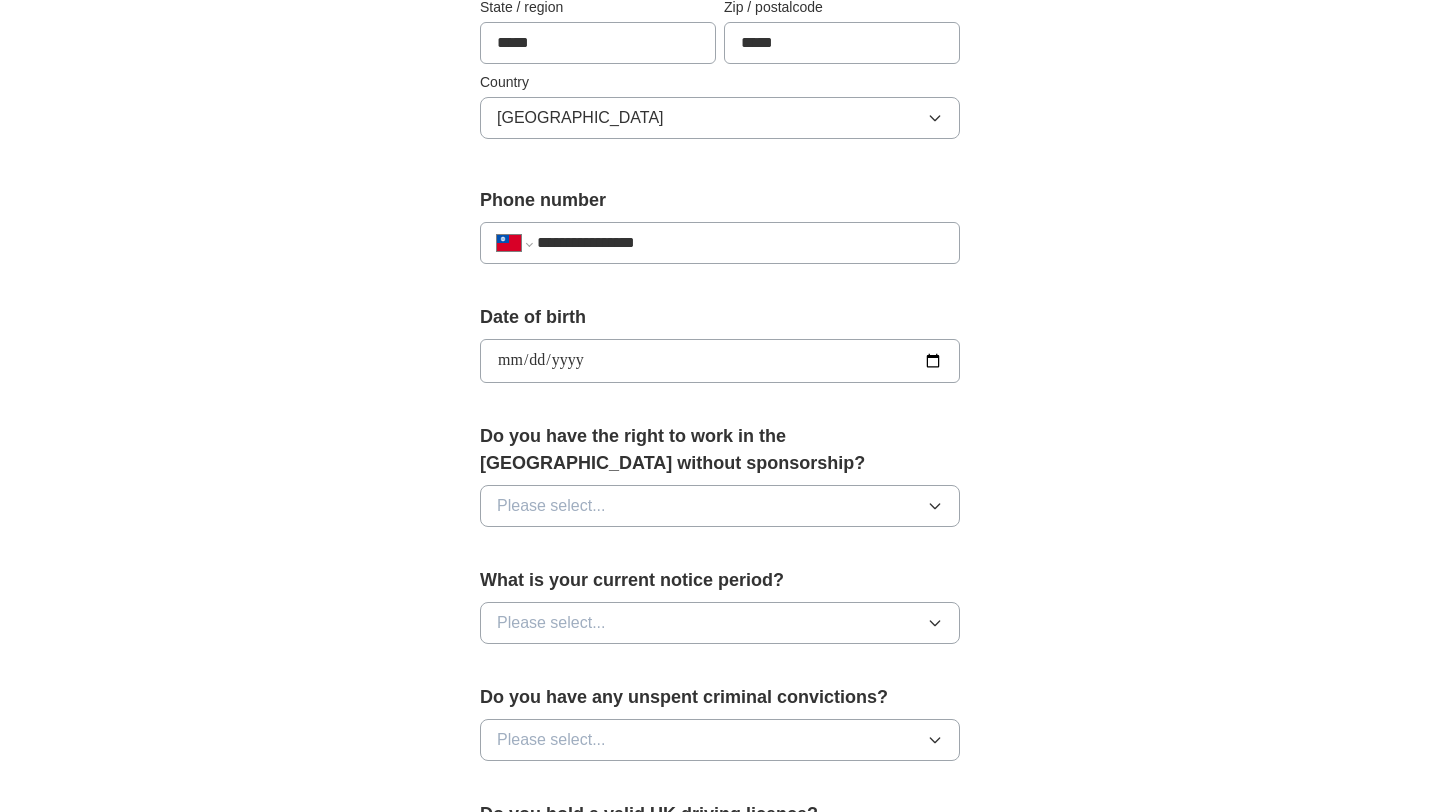 scroll, scrollTop: 664, scrollLeft: 0, axis: vertical 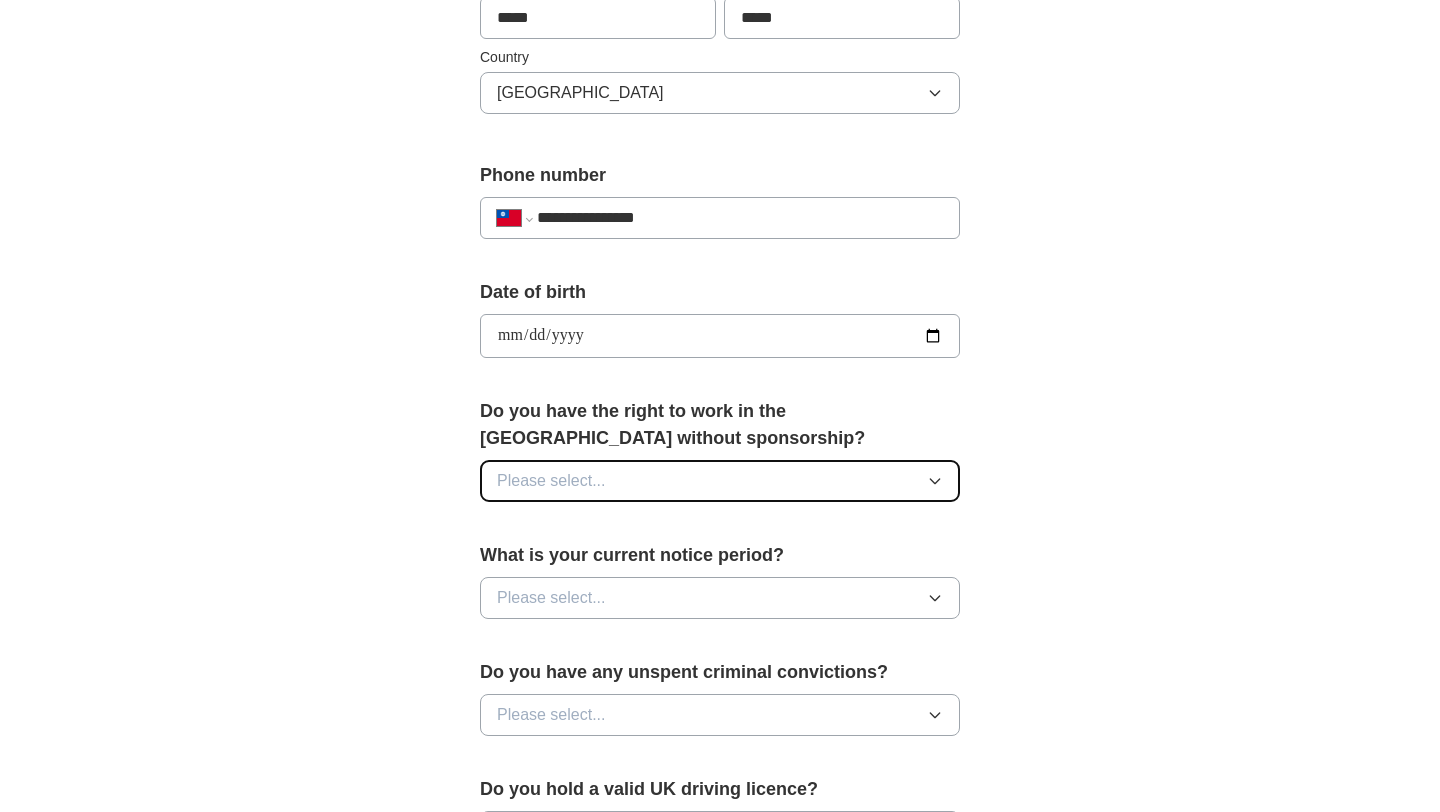 click on "Please select..." at bounding box center [551, 481] 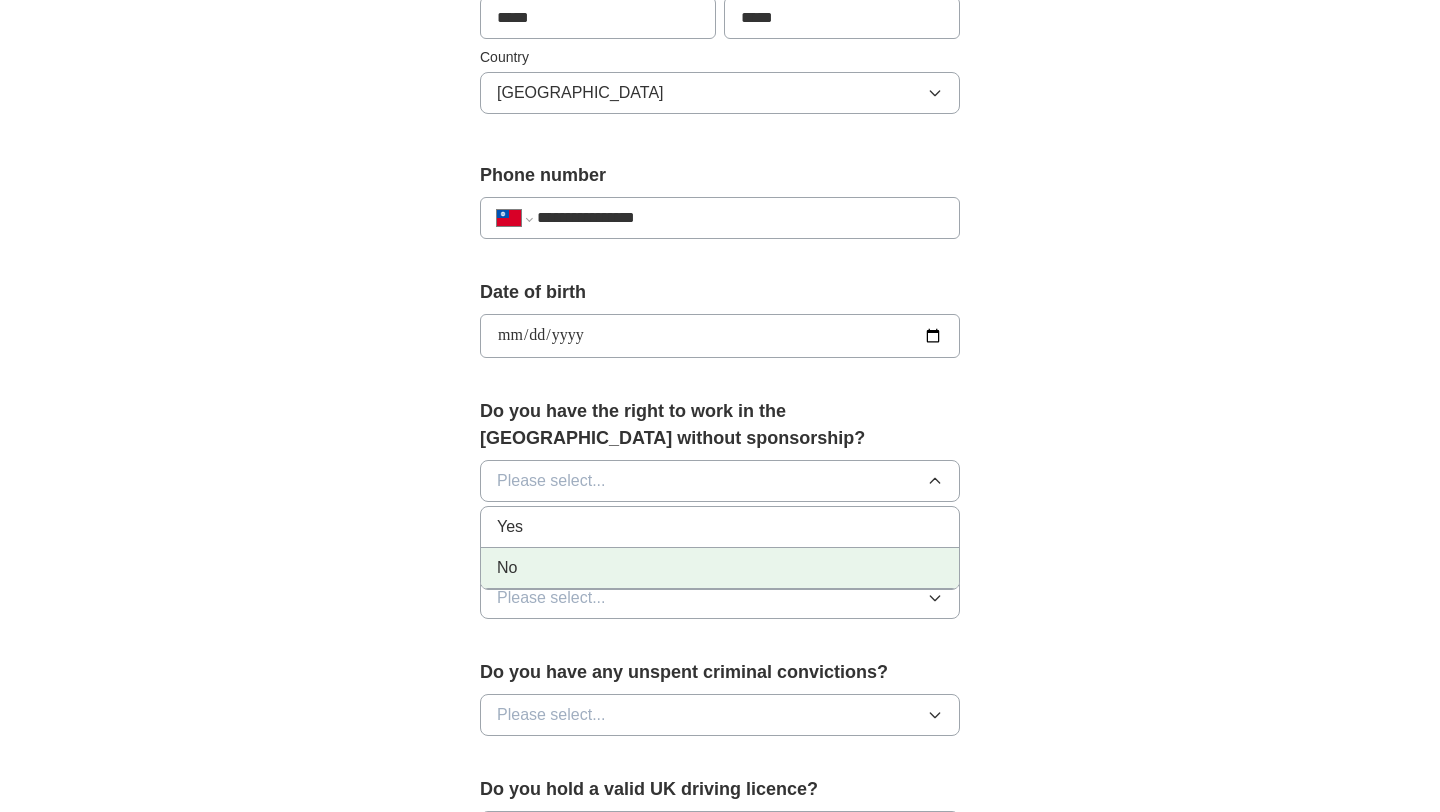 click on "No" at bounding box center [720, 568] 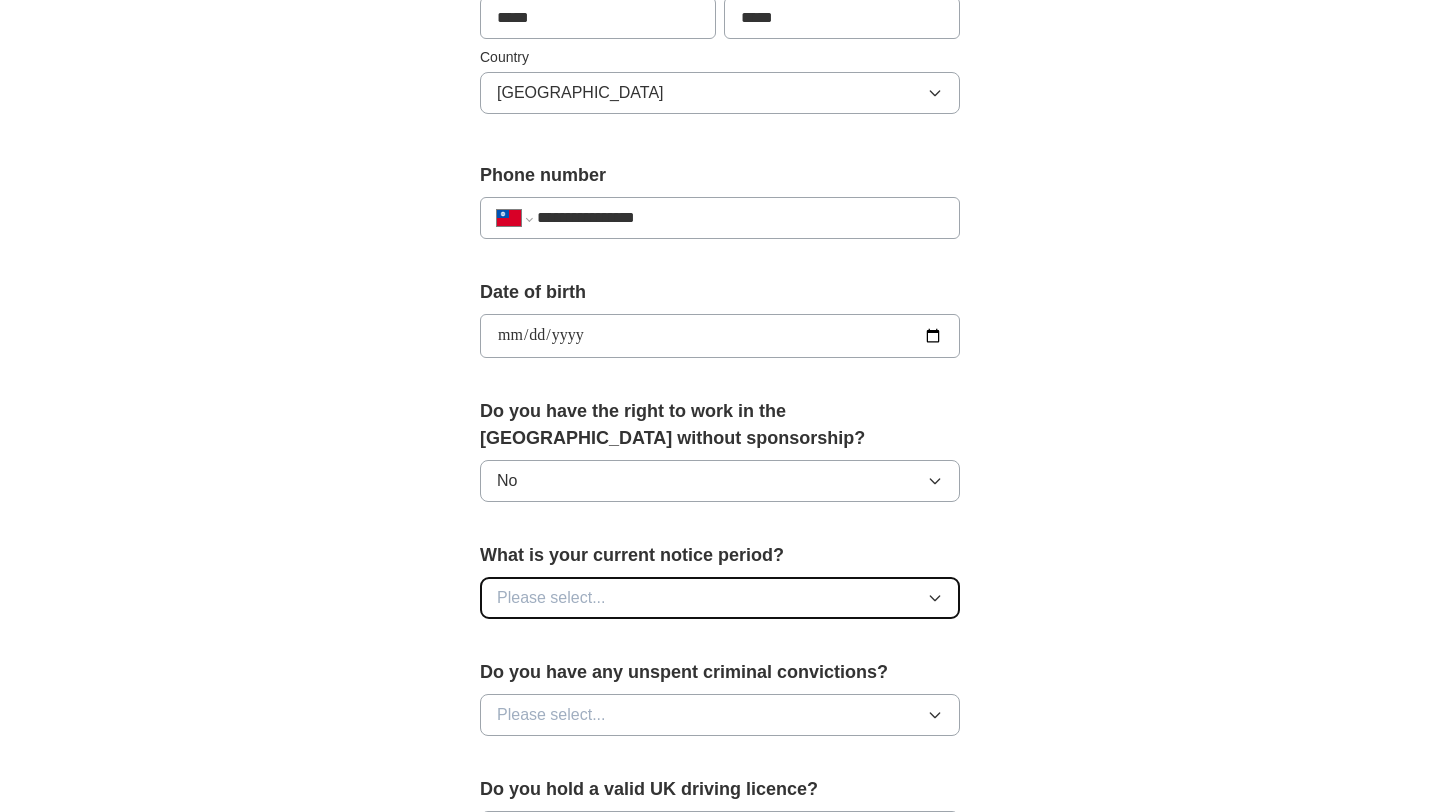 click on "Please select..." at bounding box center [551, 598] 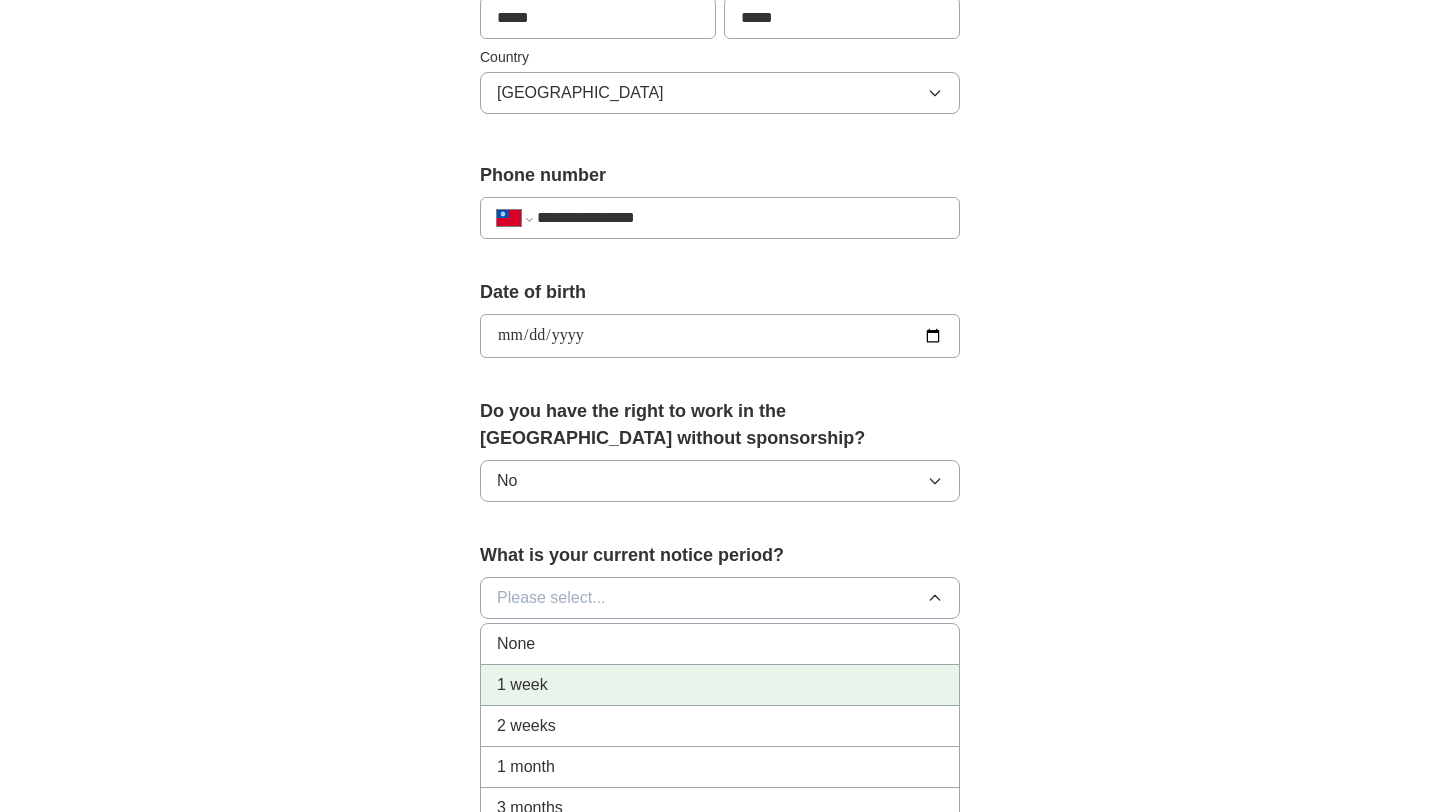 click on "1 week" at bounding box center [720, 685] 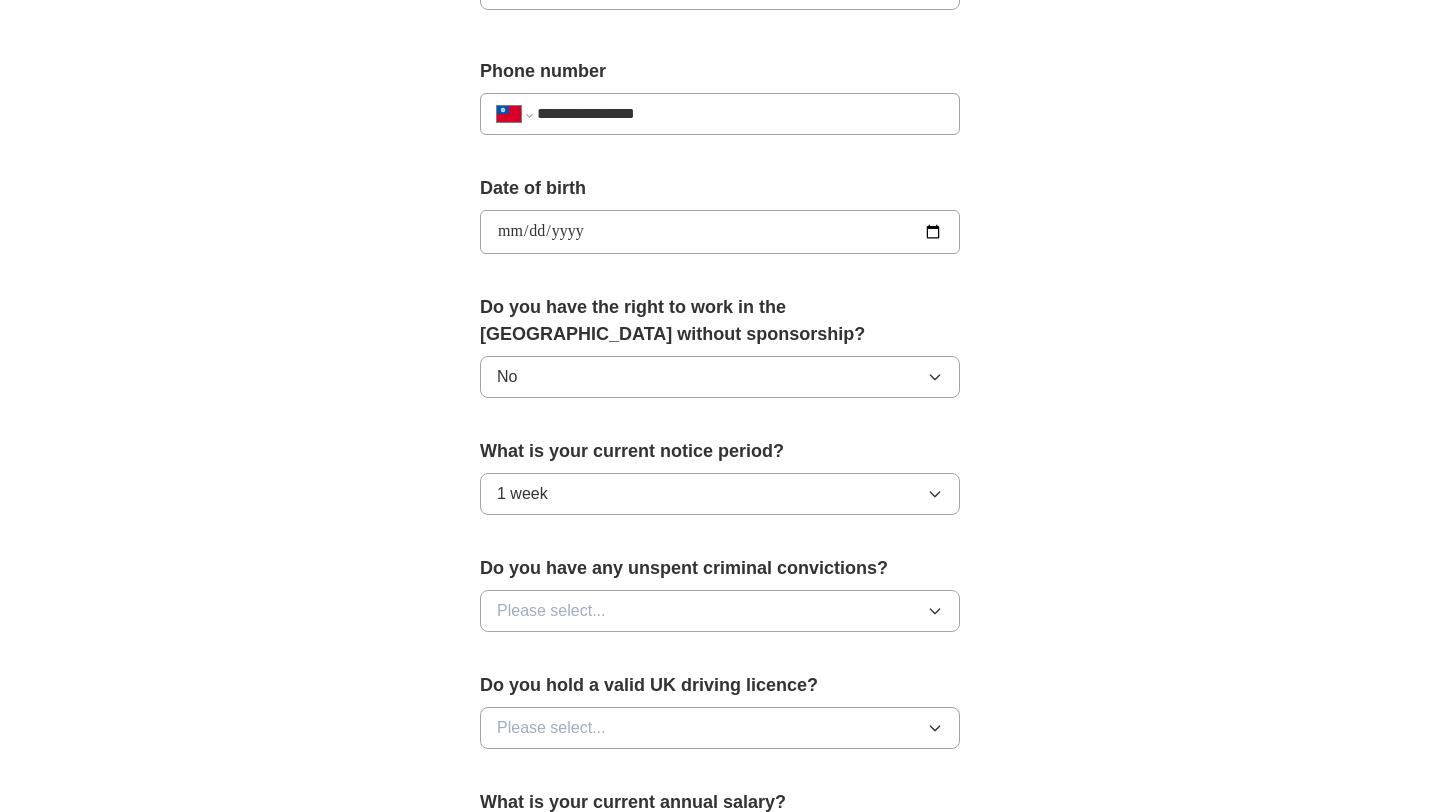 scroll, scrollTop: 790, scrollLeft: 0, axis: vertical 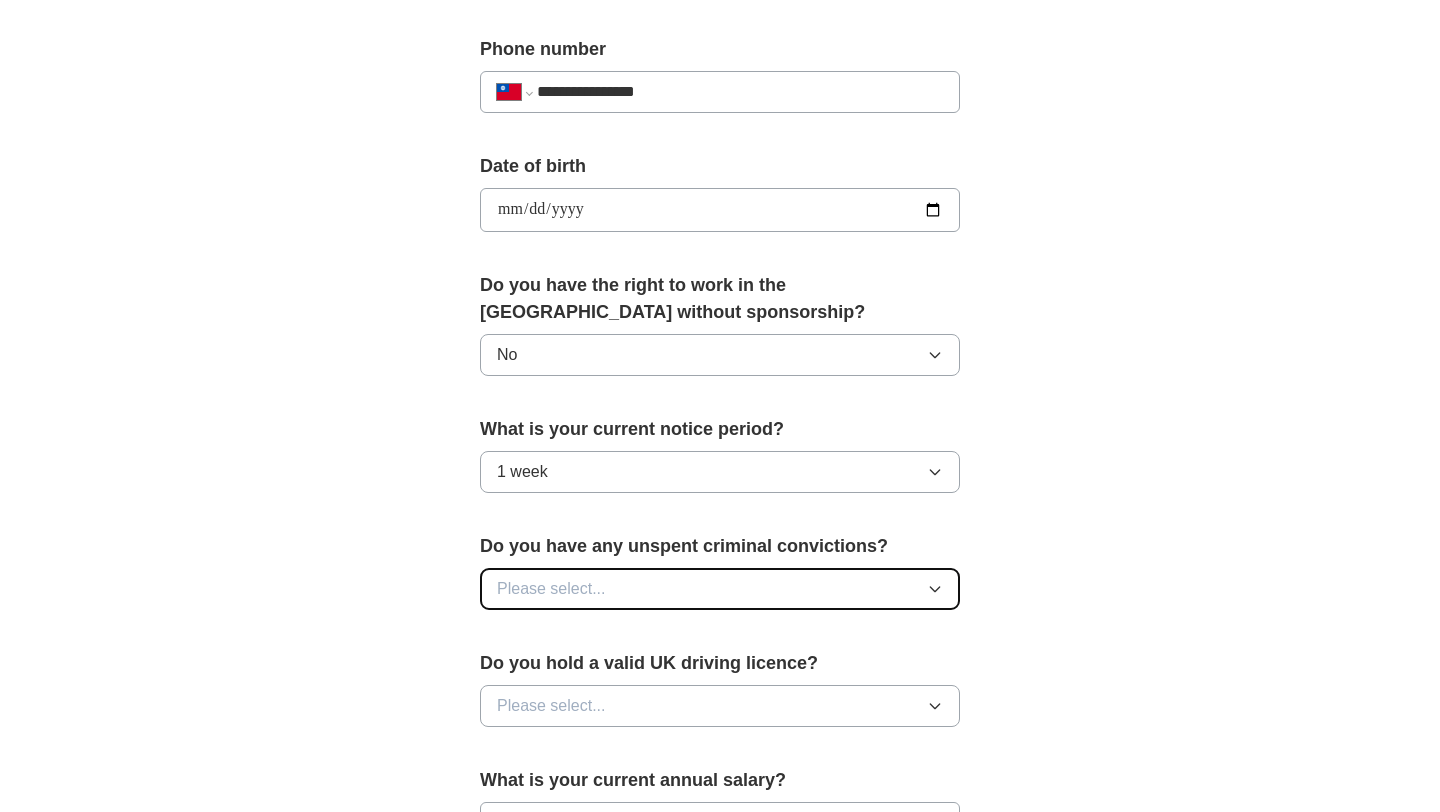 click on "Please select..." at bounding box center [551, 589] 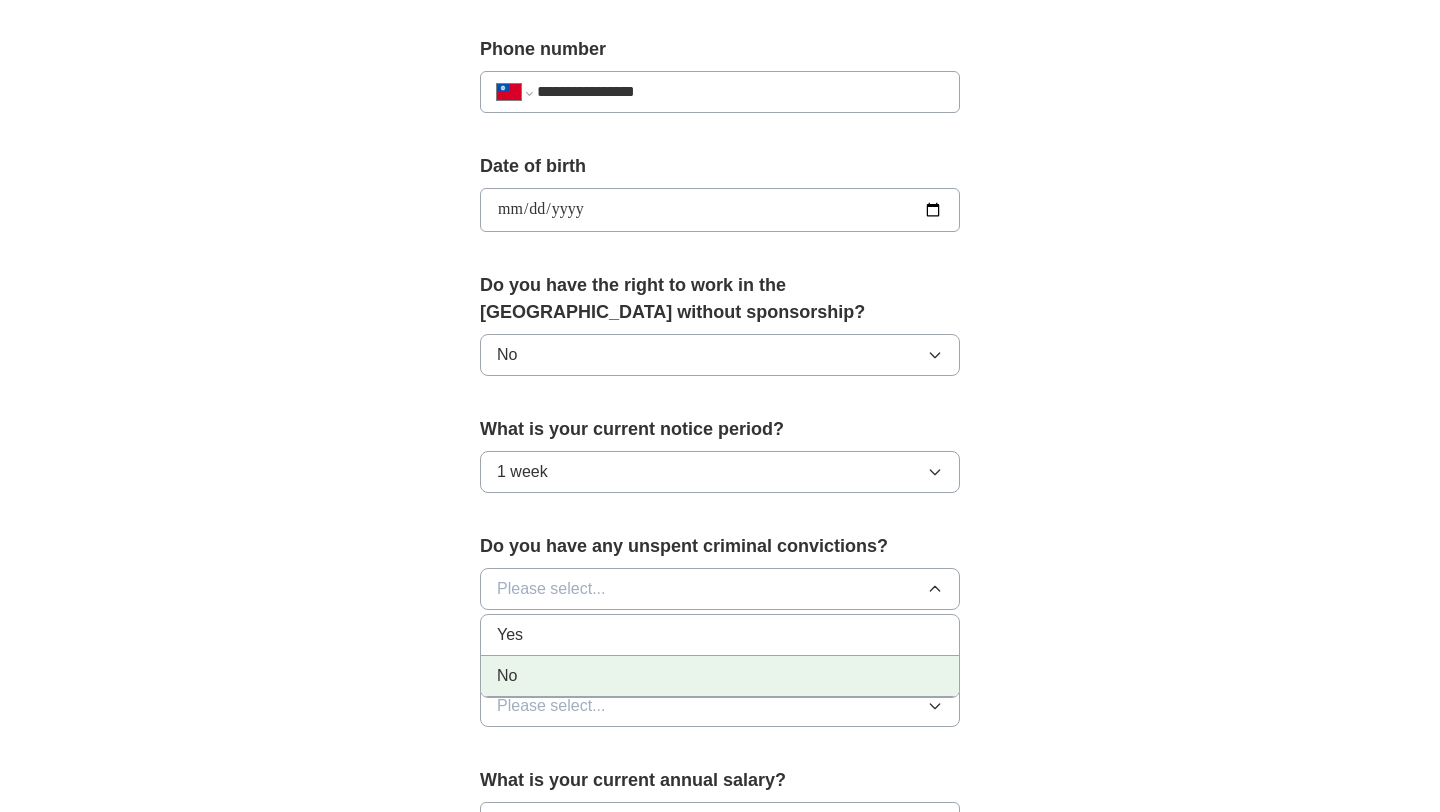 click on "No" at bounding box center [720, 676] 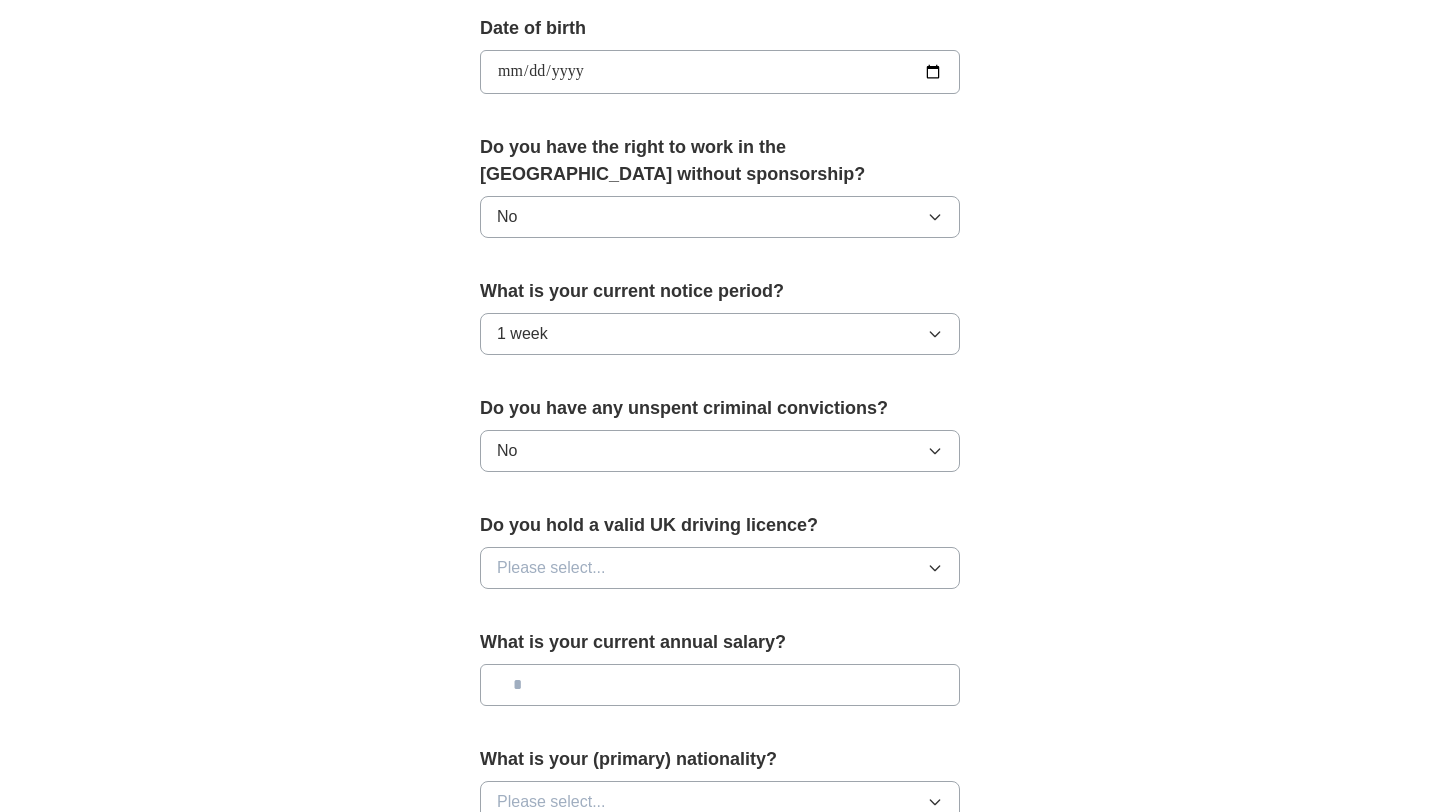 scroll, scrollTop: 944, scrollLeft: 0, axis: vertical 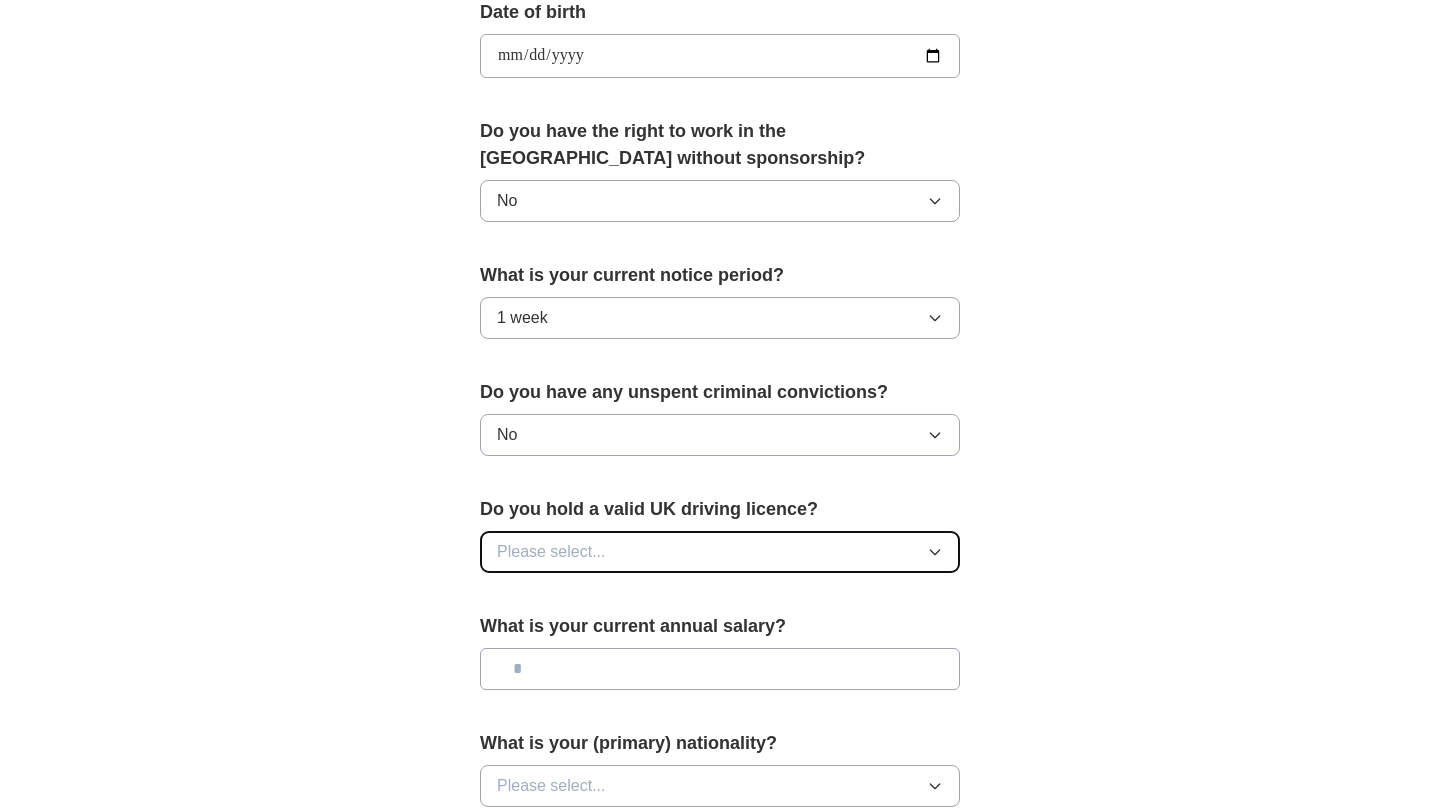 click on "Please select..." at bounding box center (720, 552) 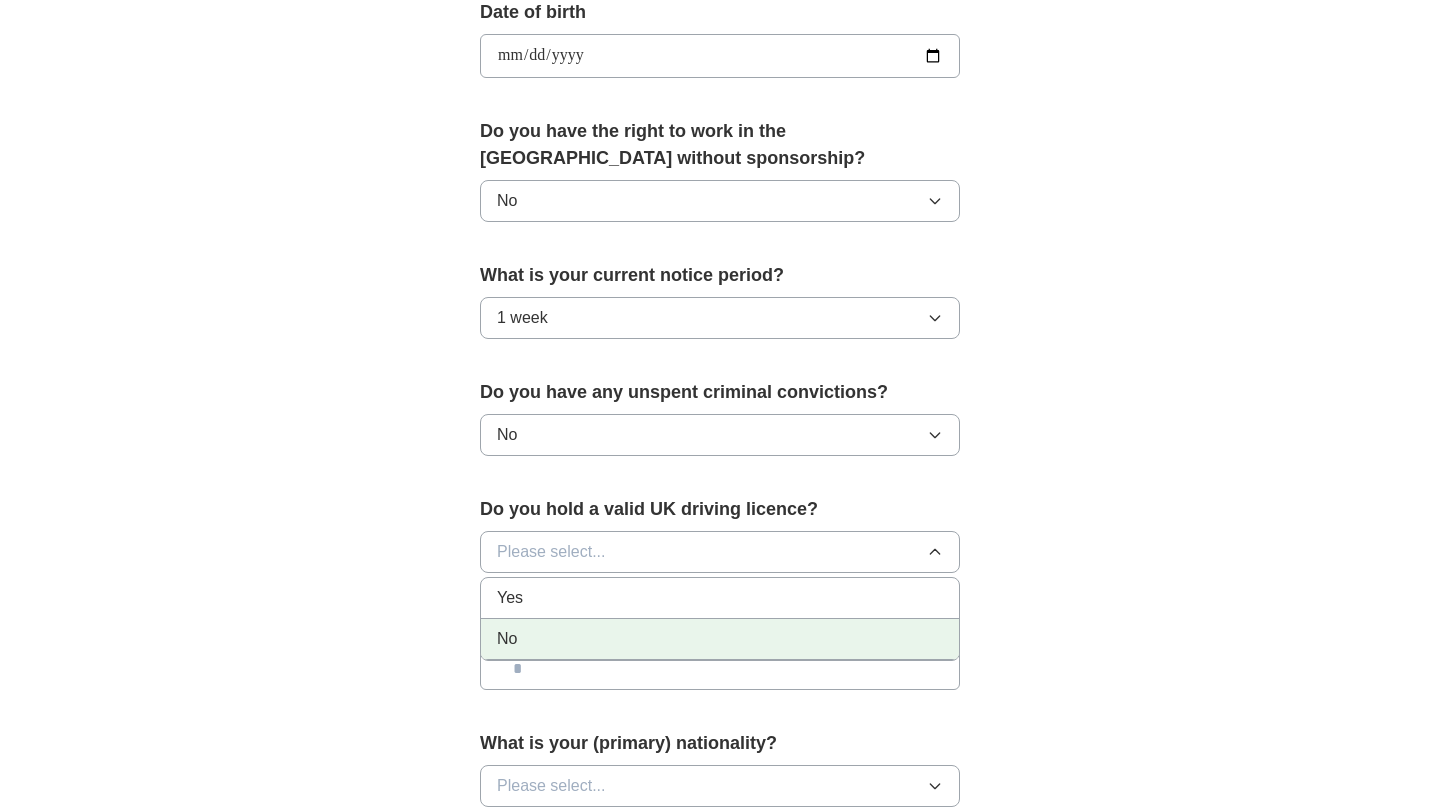 click on "No" at bounding box center (720, 639) 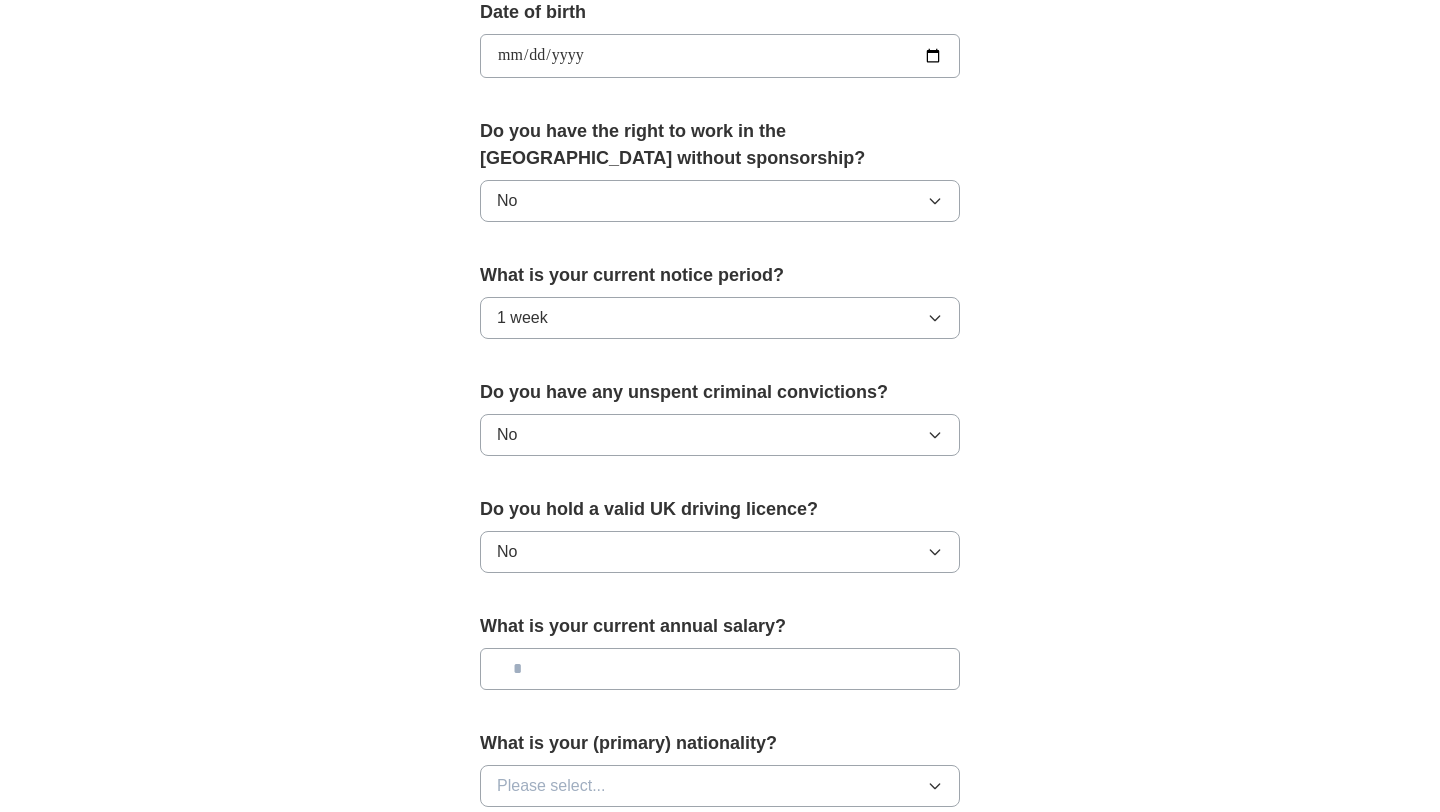 click at bounding box center [720, 669] 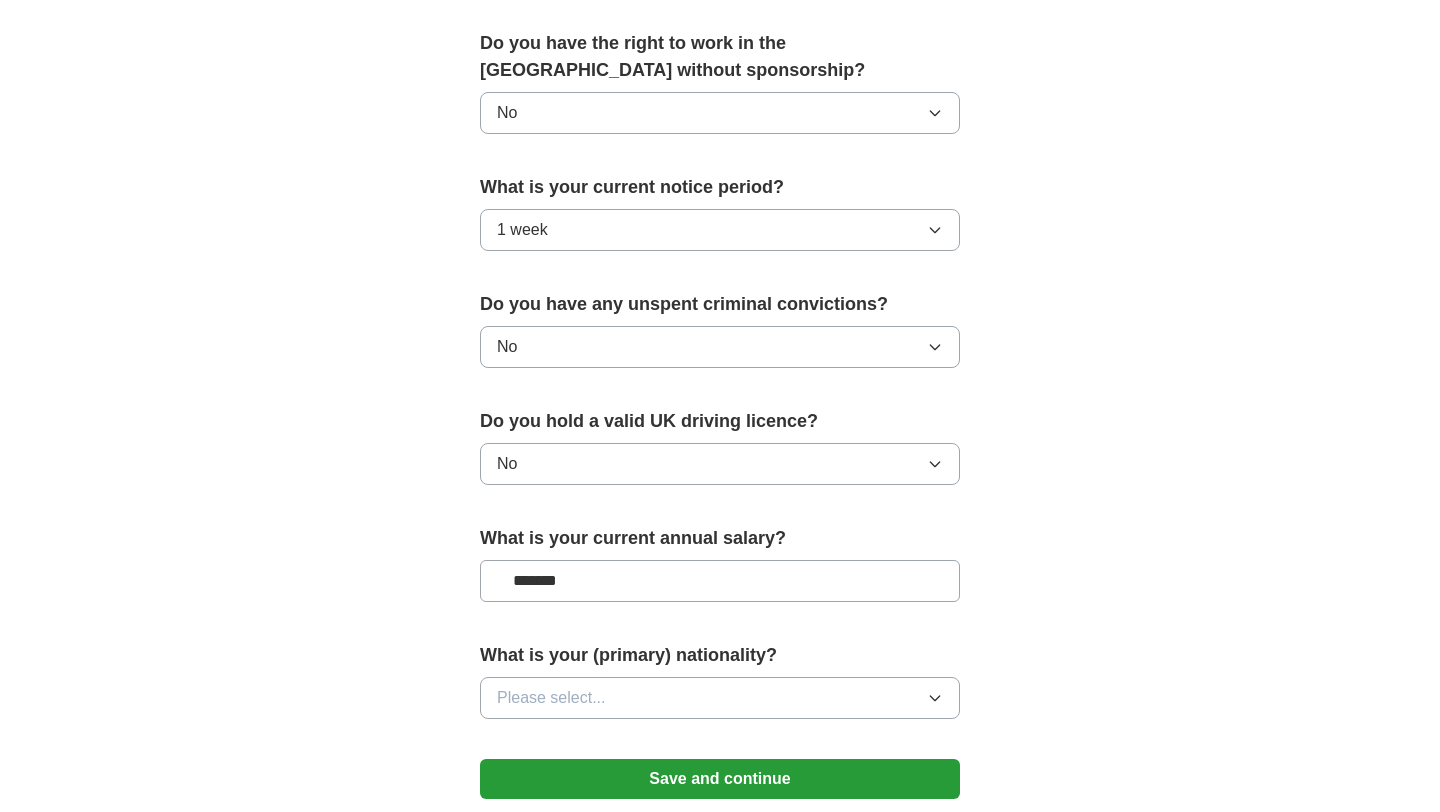 scroll, scrollTop: 1042, scrollLeft: 0, axis: vertical 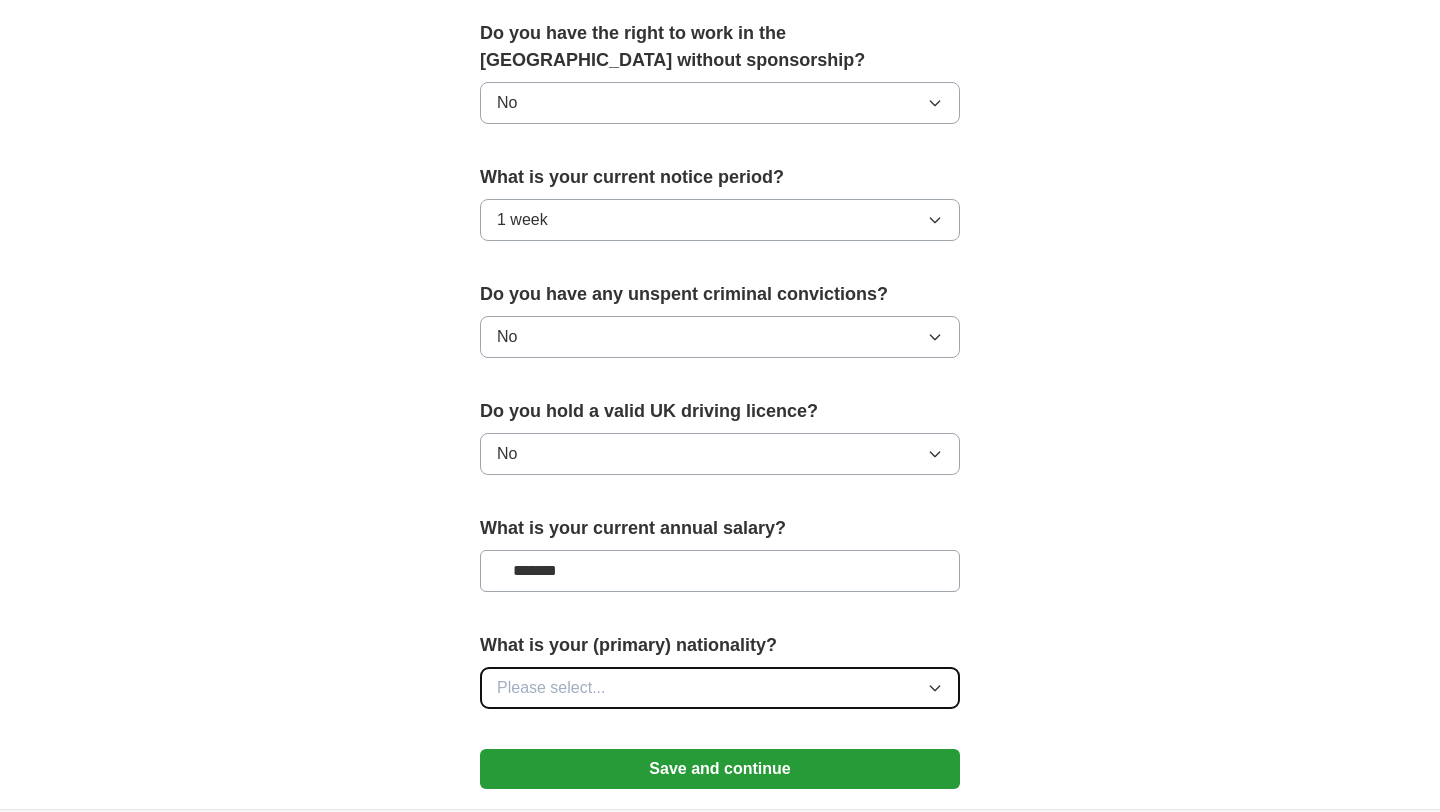 click on "Please select..." at bounding box center [551, 688] 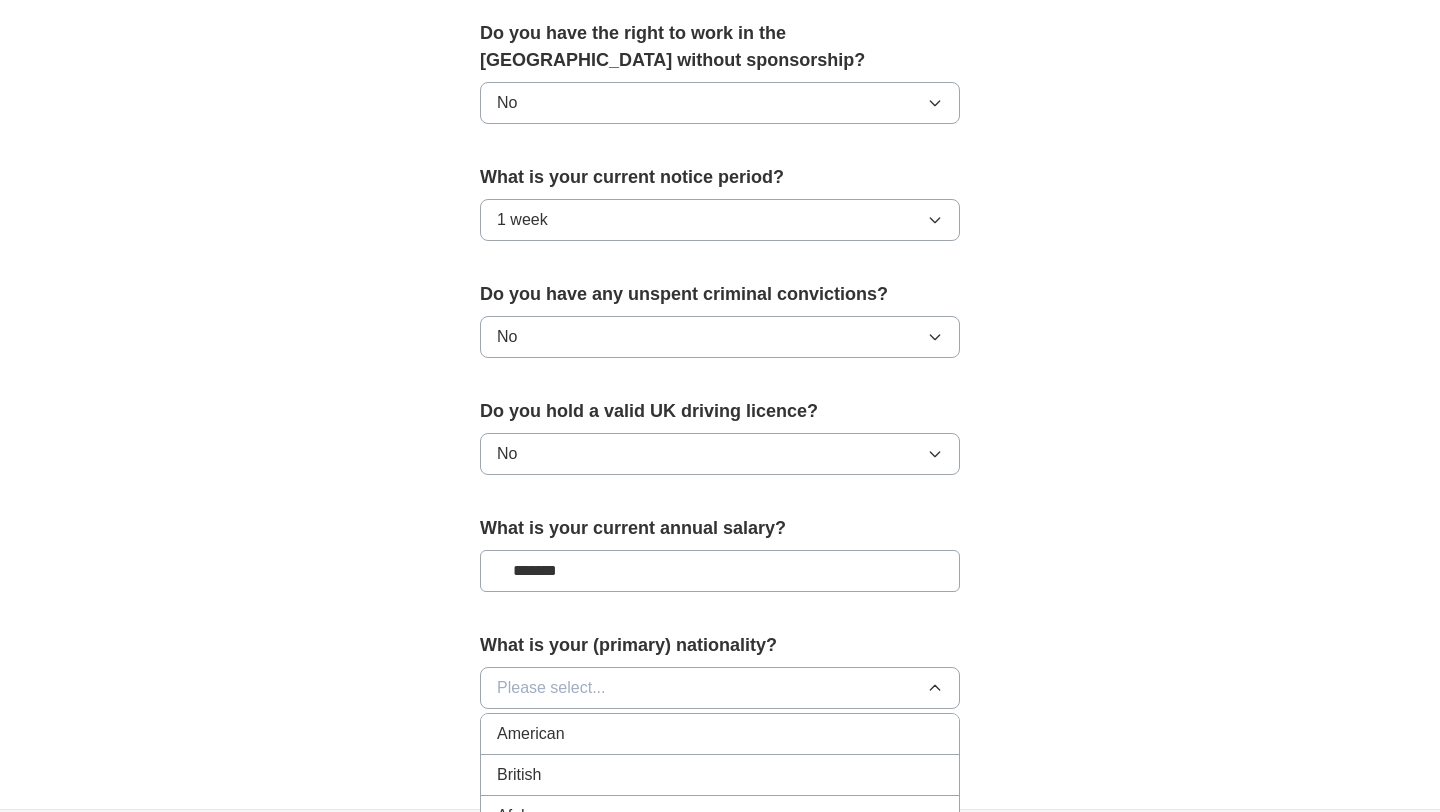 click on "*******" at bounding box center (720, 571) 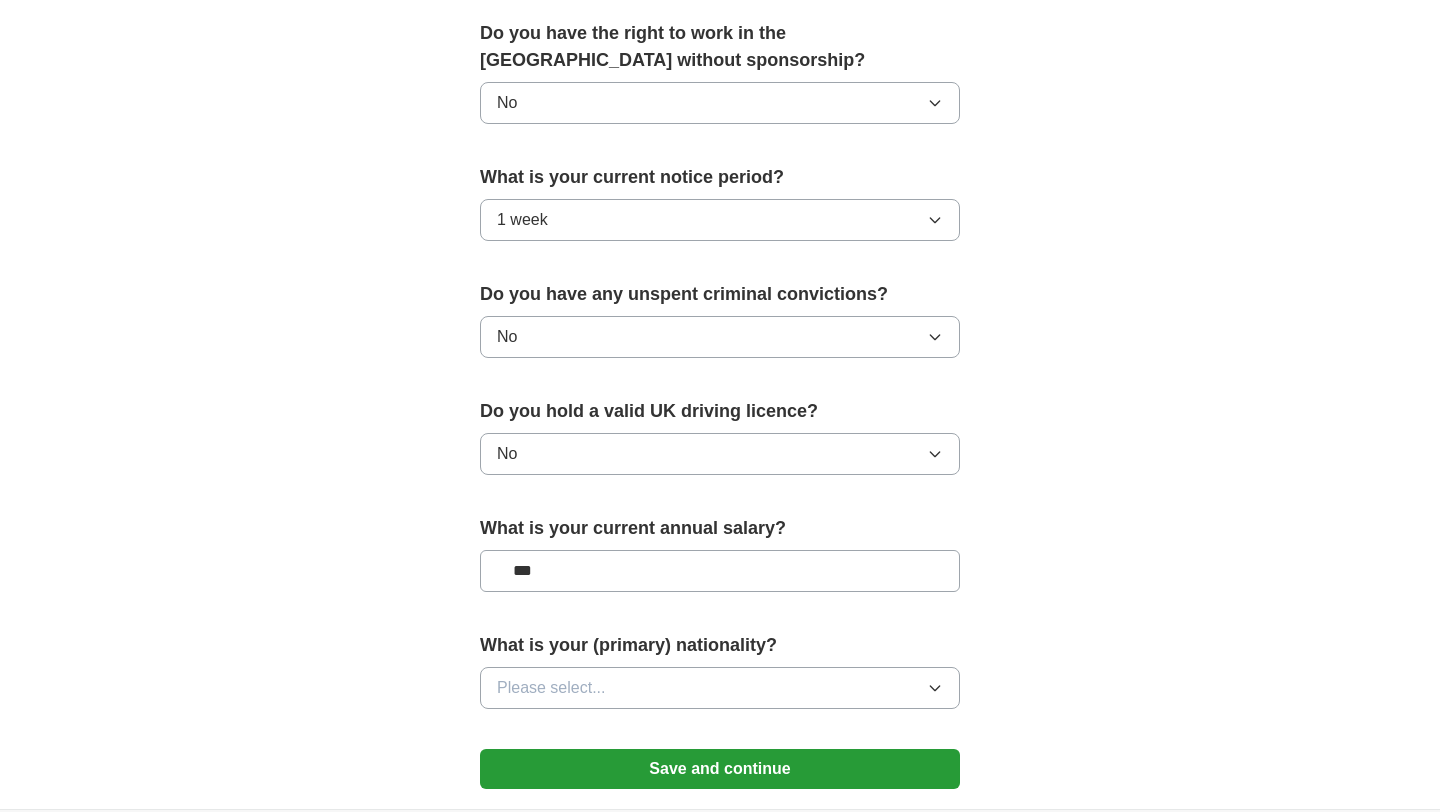 type on "**" 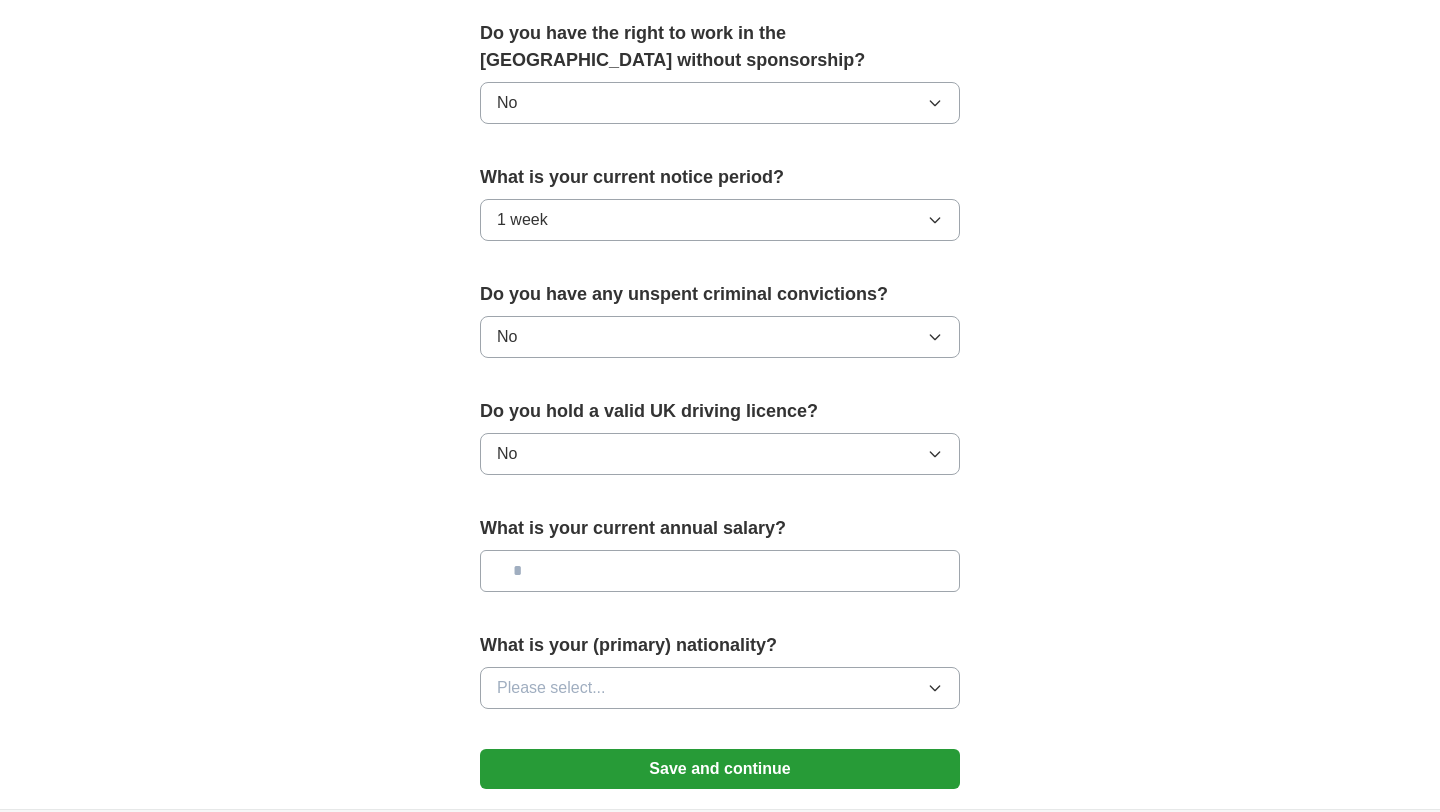 type on "**" 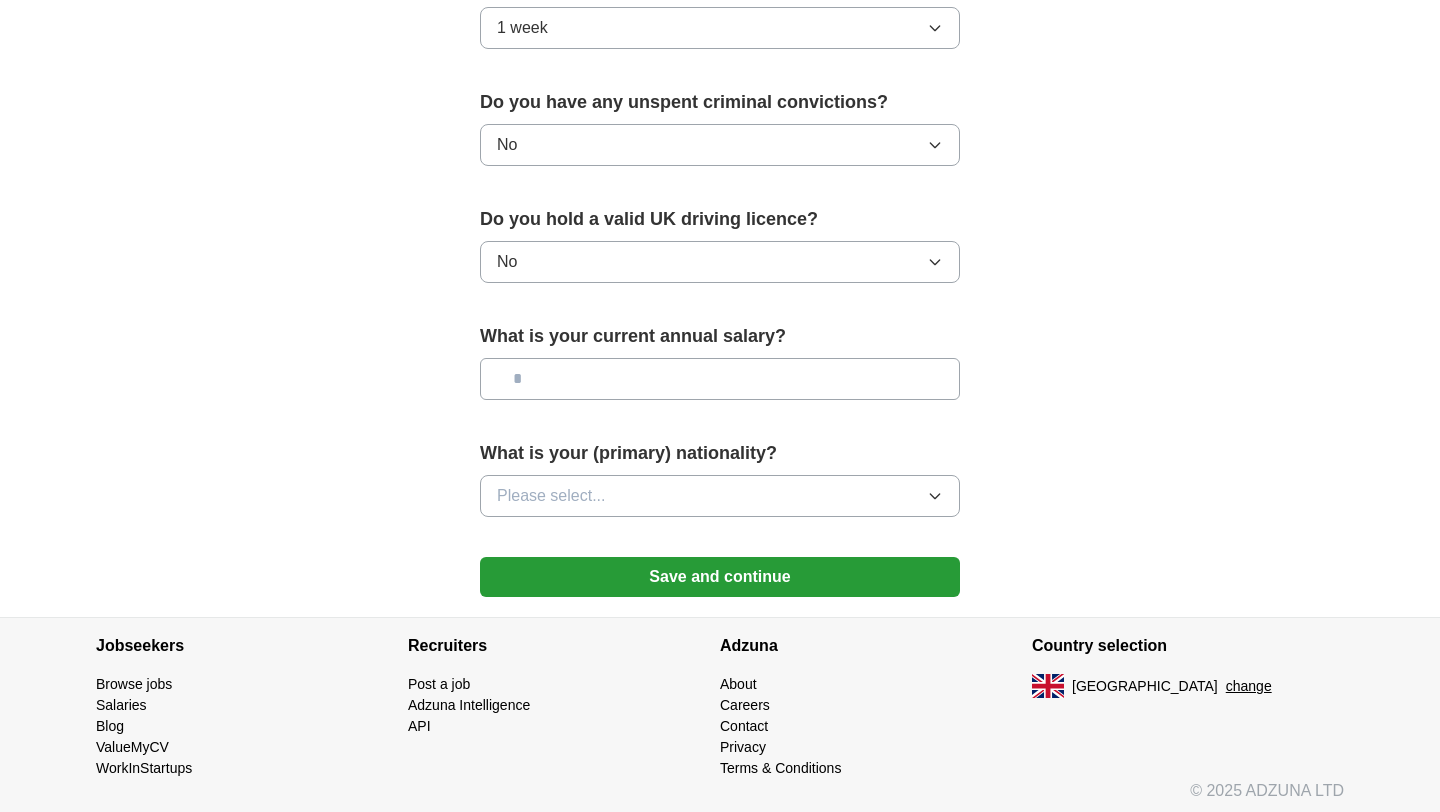 scroll, scrollTop: 1241, scrollLeft: 0, axis: vertical 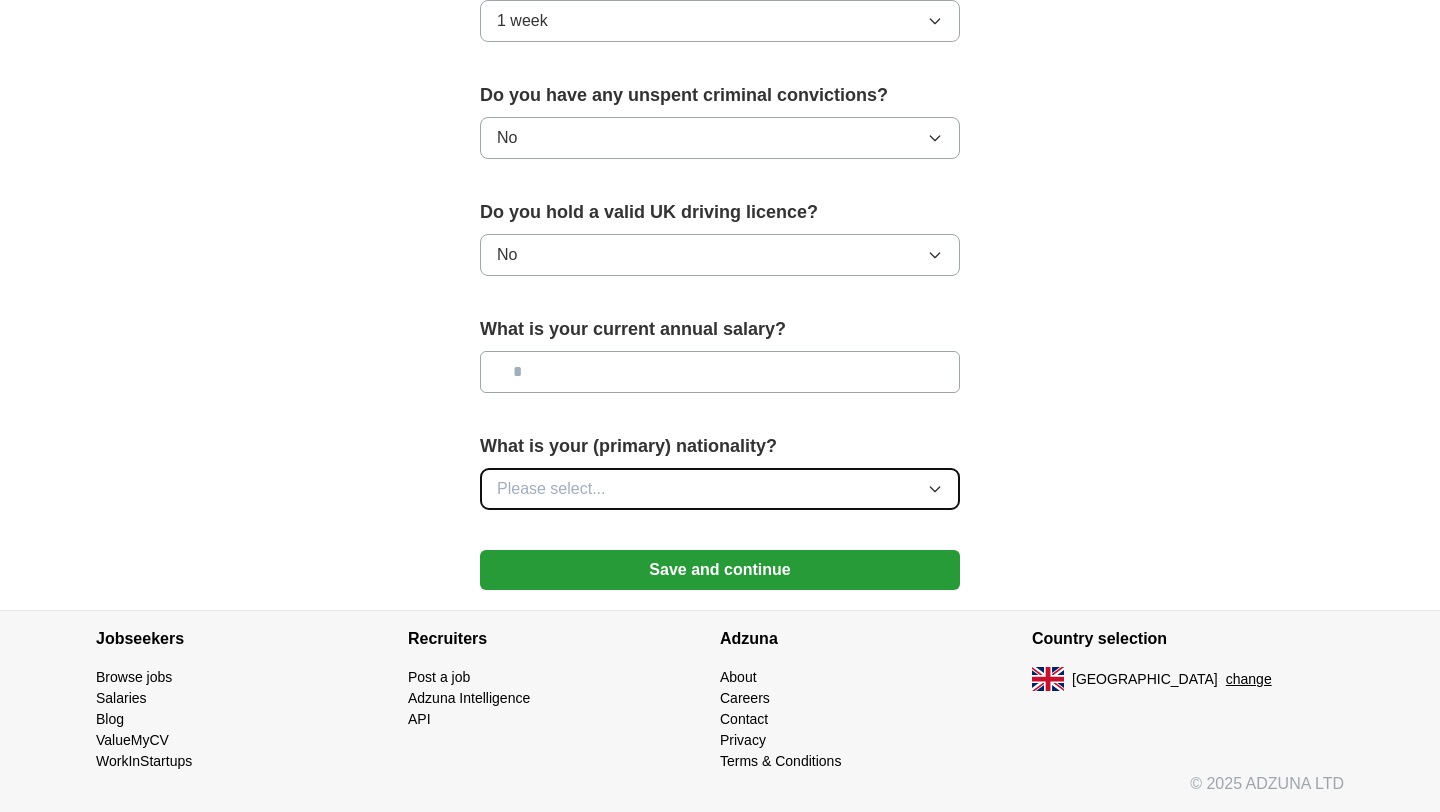 click on "Please select..." at bounding box center [720, 489] 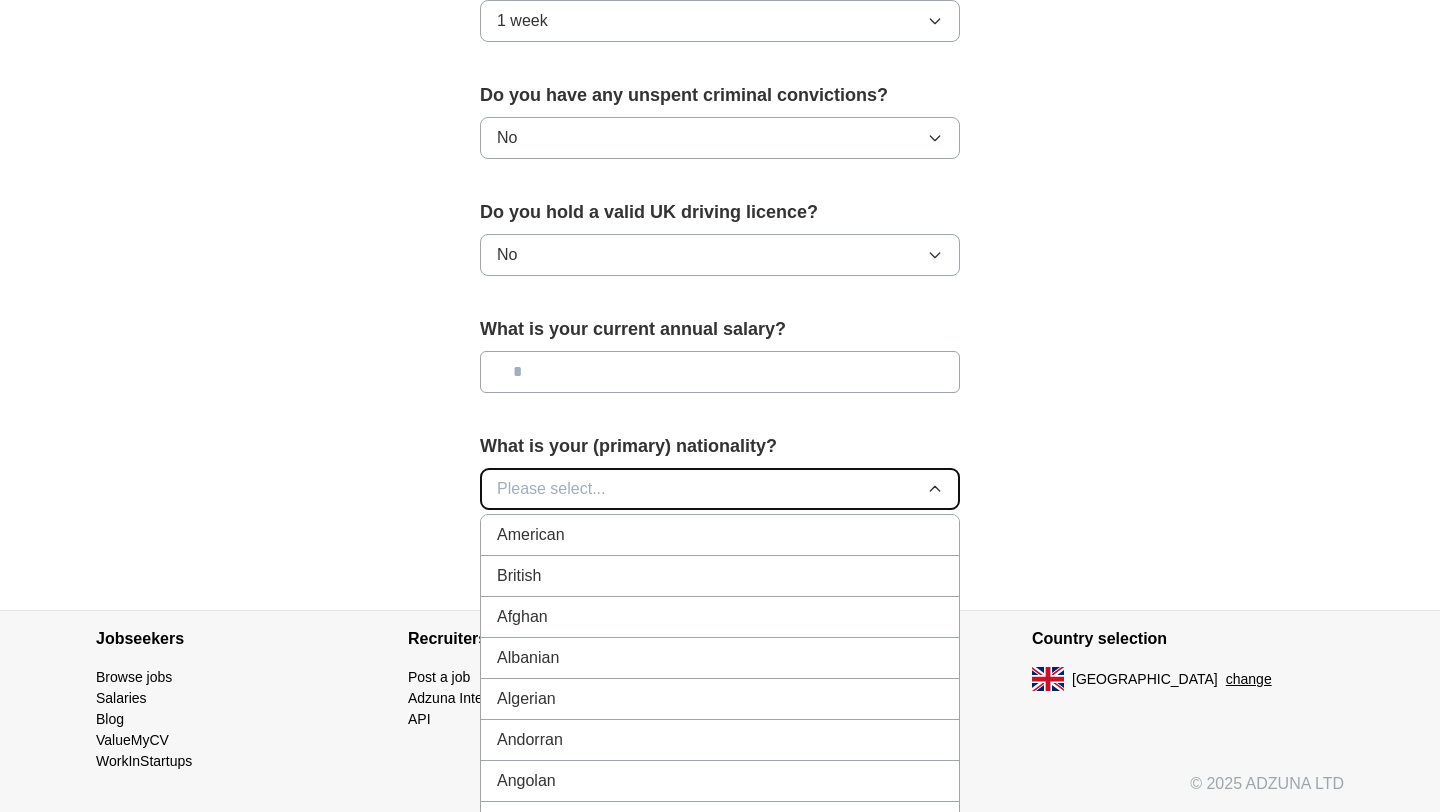 type 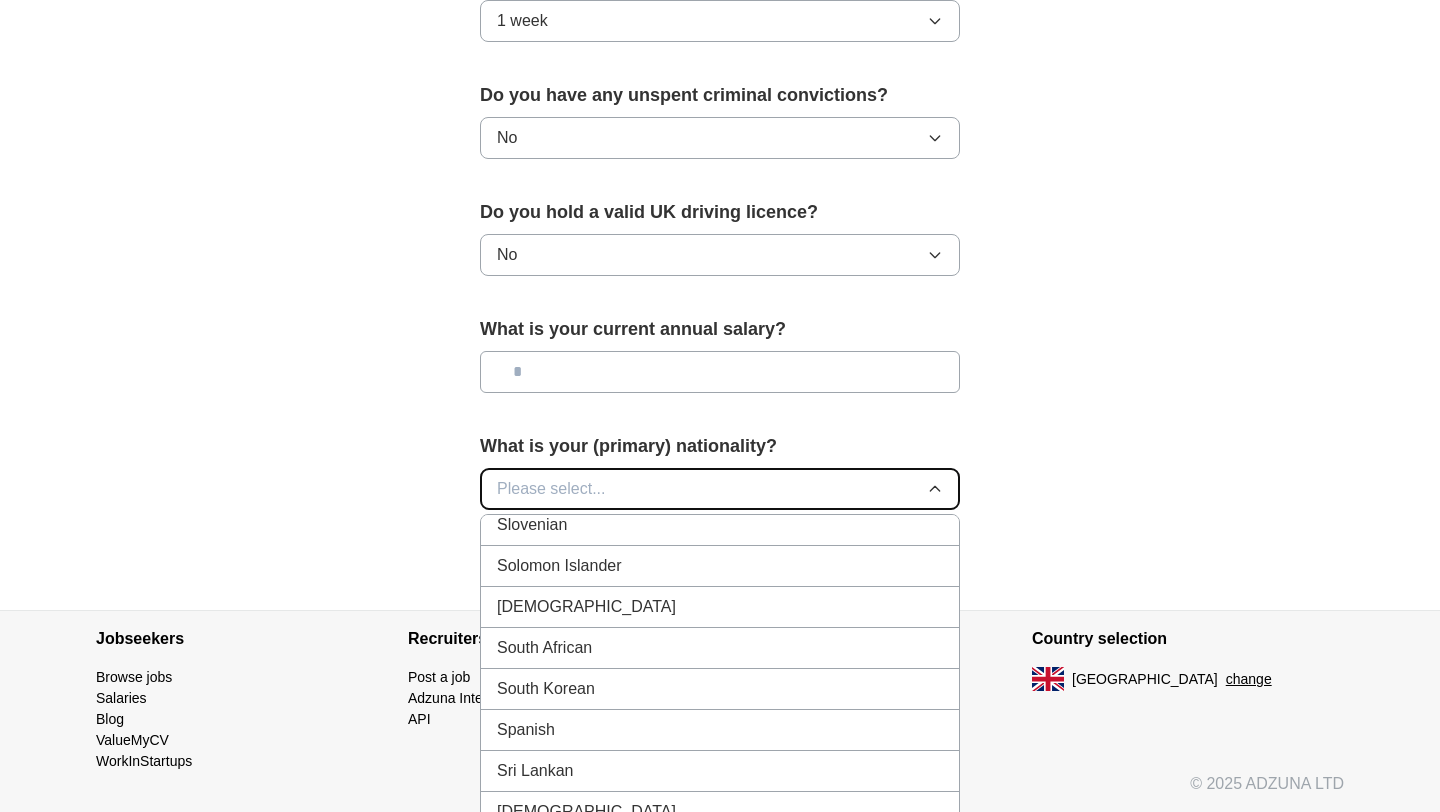 scroll, scrollTop: 7474, scrollLeft: 0, axis: vertical 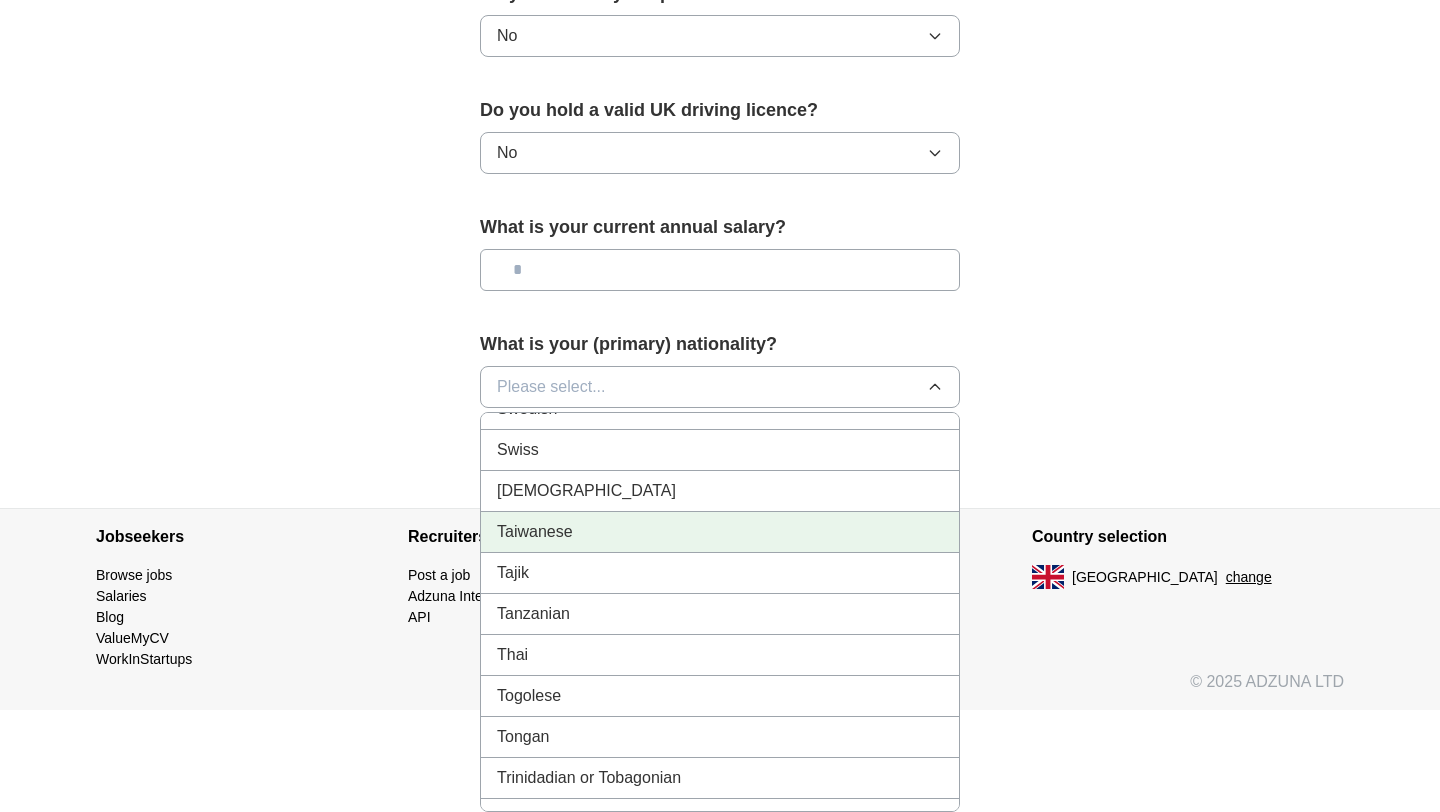 click on "Taiwanese" at bounding box center [720, 532] 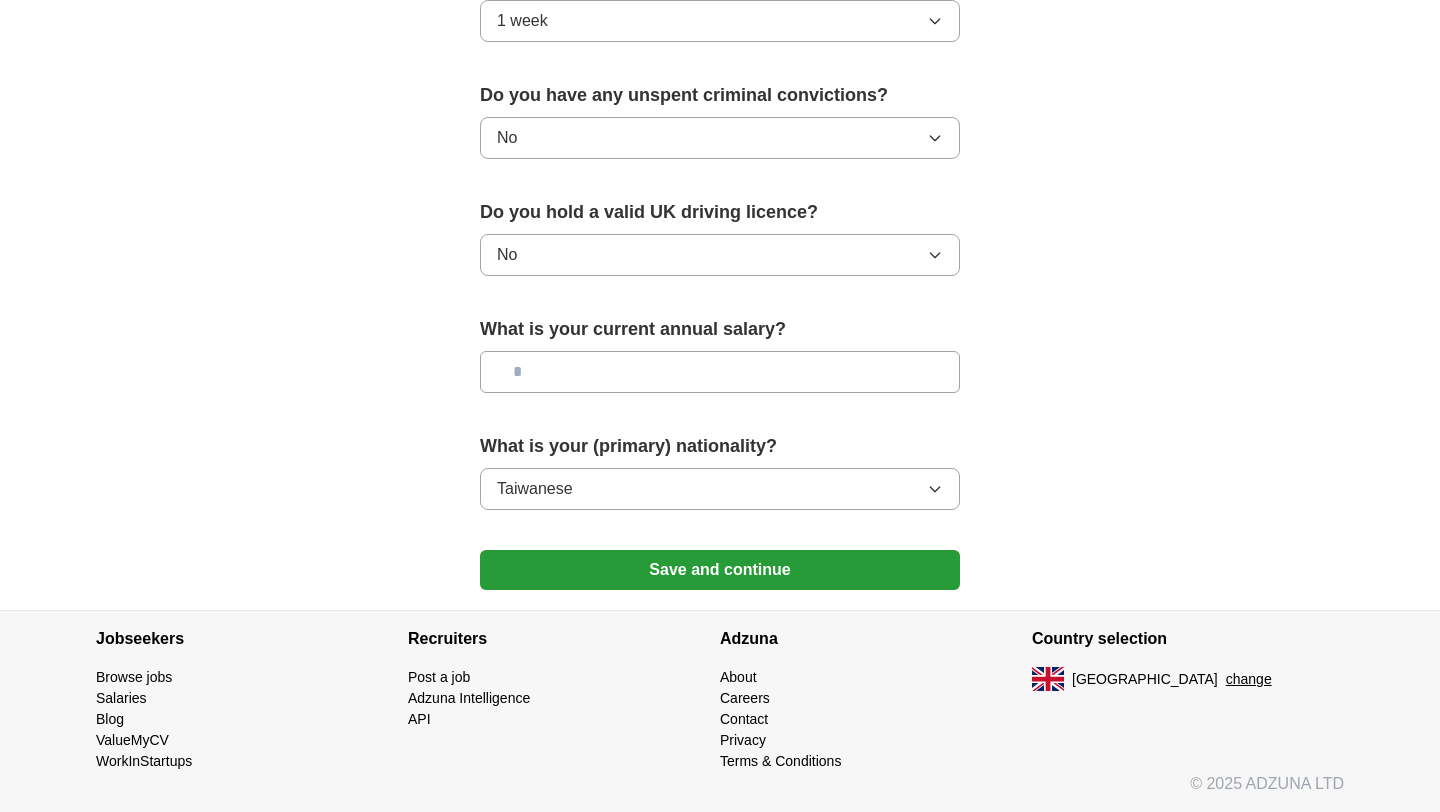 scroll, scrollTop: 1241, scrollLeft: 0, axis: vertical 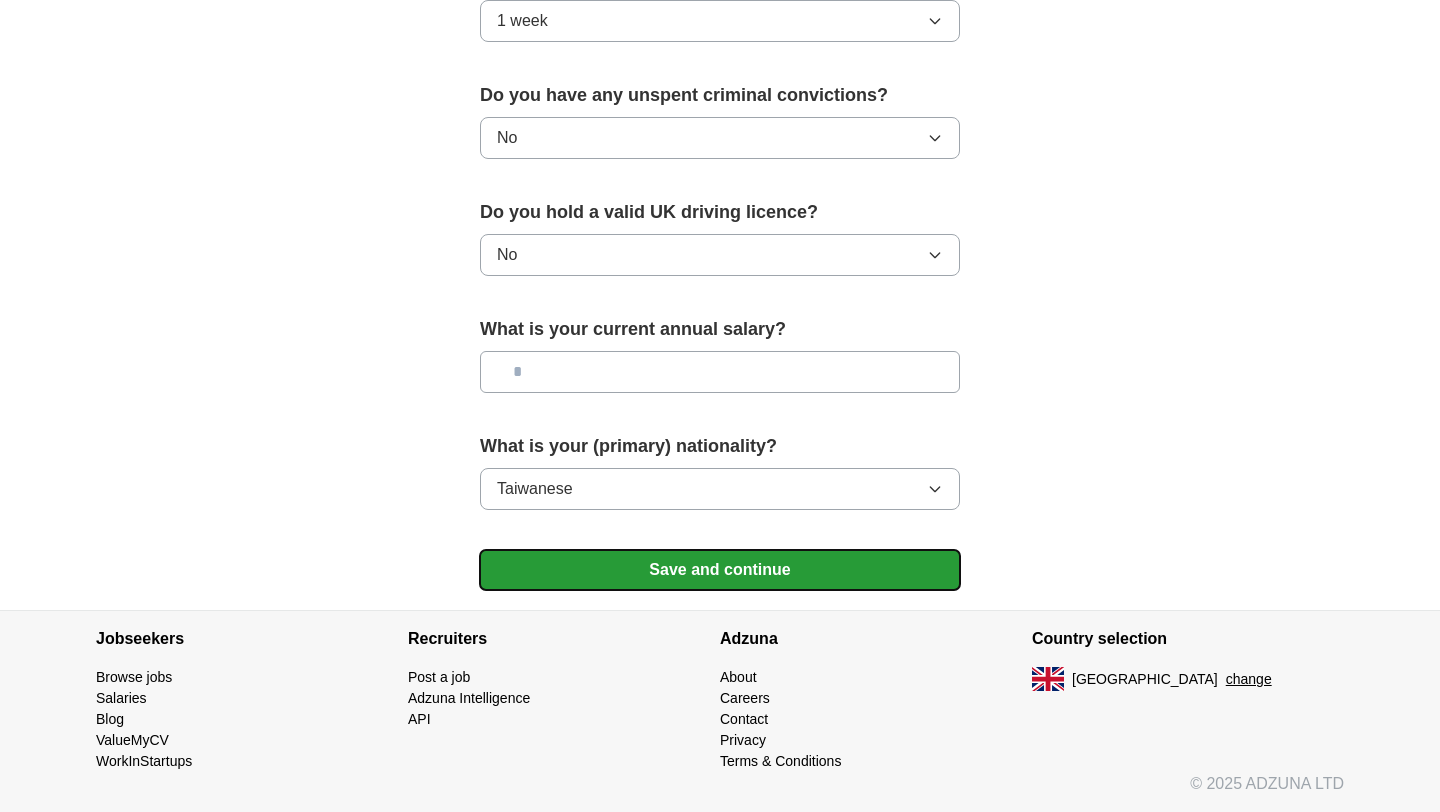 click on "Save and continue" at bounding box center (720, 570) 